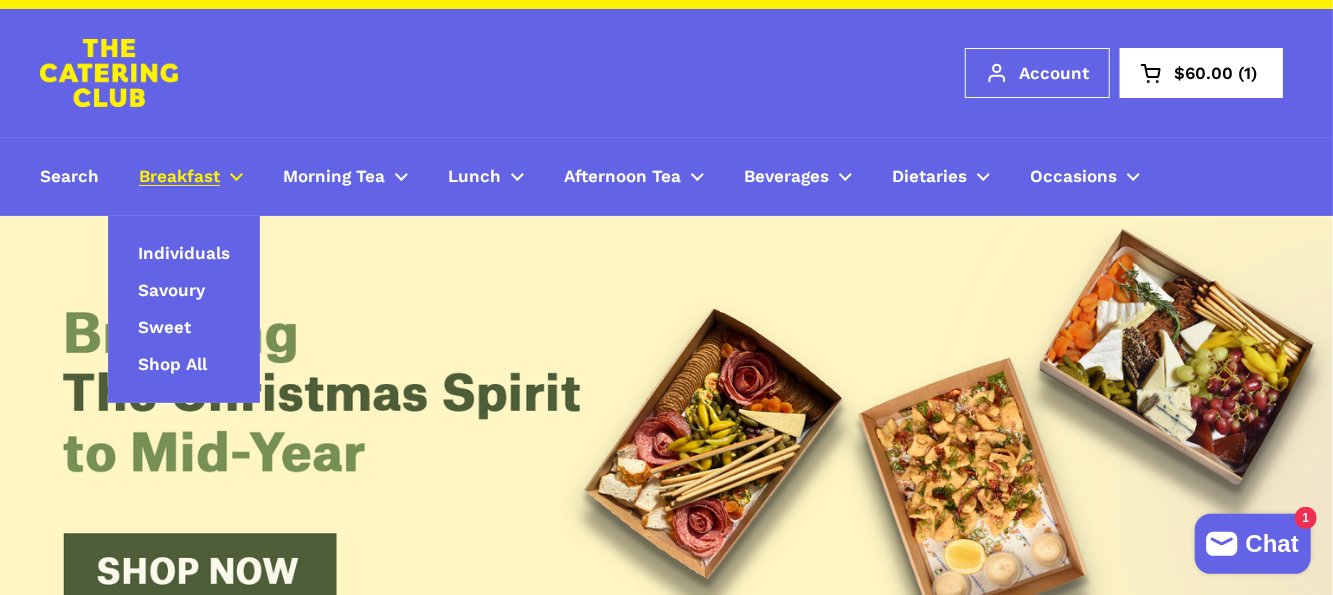 scroll, scrollTop: 0, scrollLeft: 0, axis: both 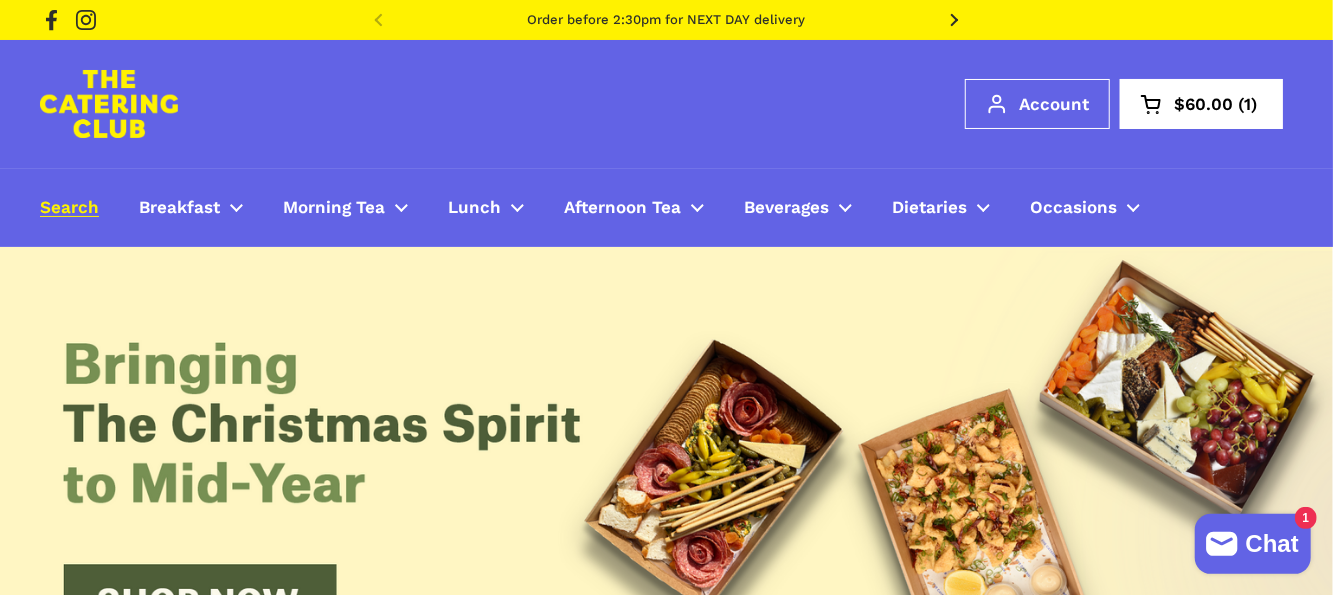 click on "Search" at bounding box center (69, 208) 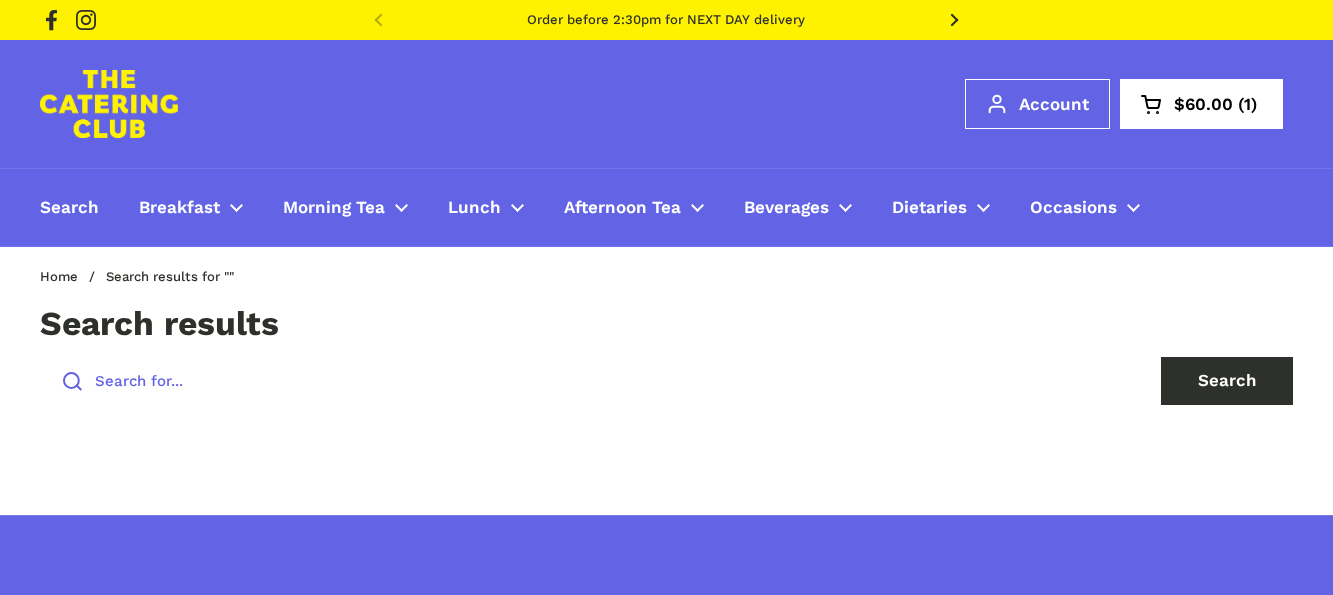 click at bounding box center [588, 381] 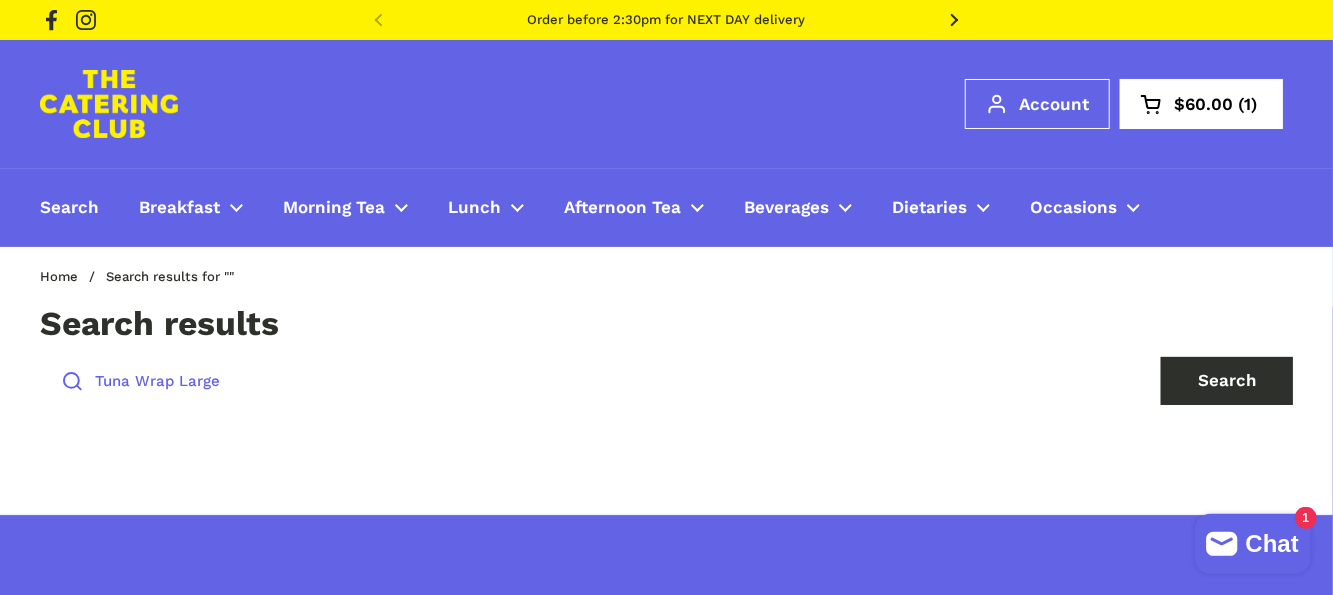 drag, startPoint x: 168, startPoint y: 377, endPoint x: 291, endPoint y: 377, distance: 123 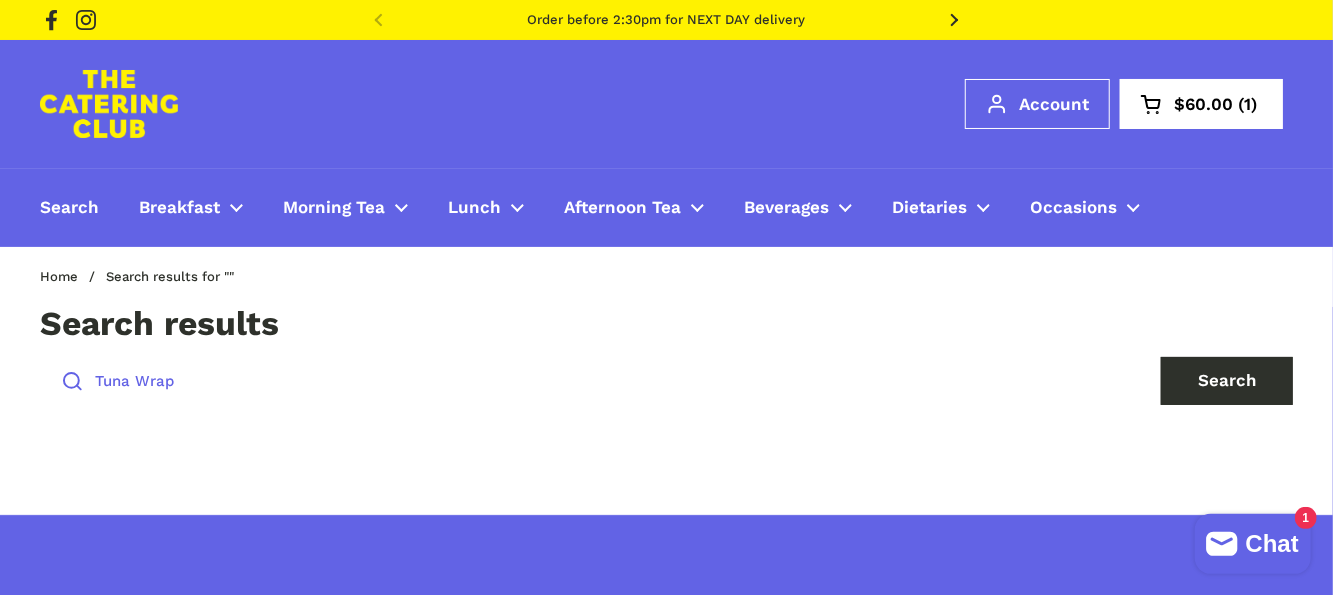 type on "Tuna Wrap" 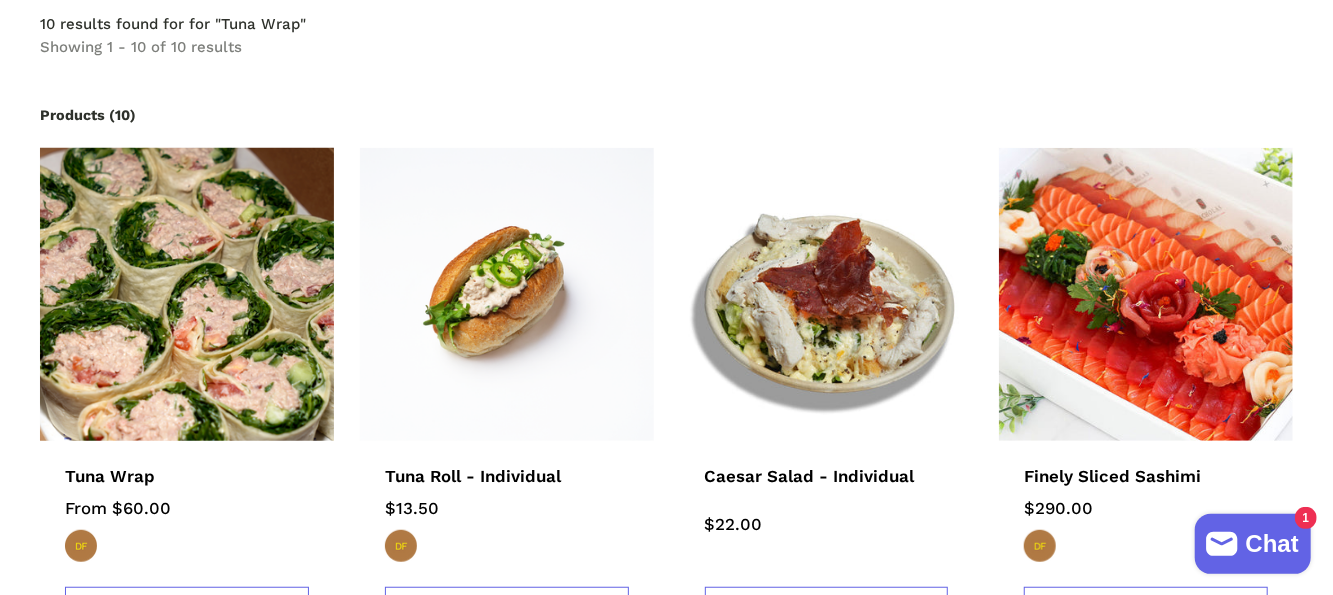 scroll, scrollTop: 400, scrollLeft: 0, axis: vertical 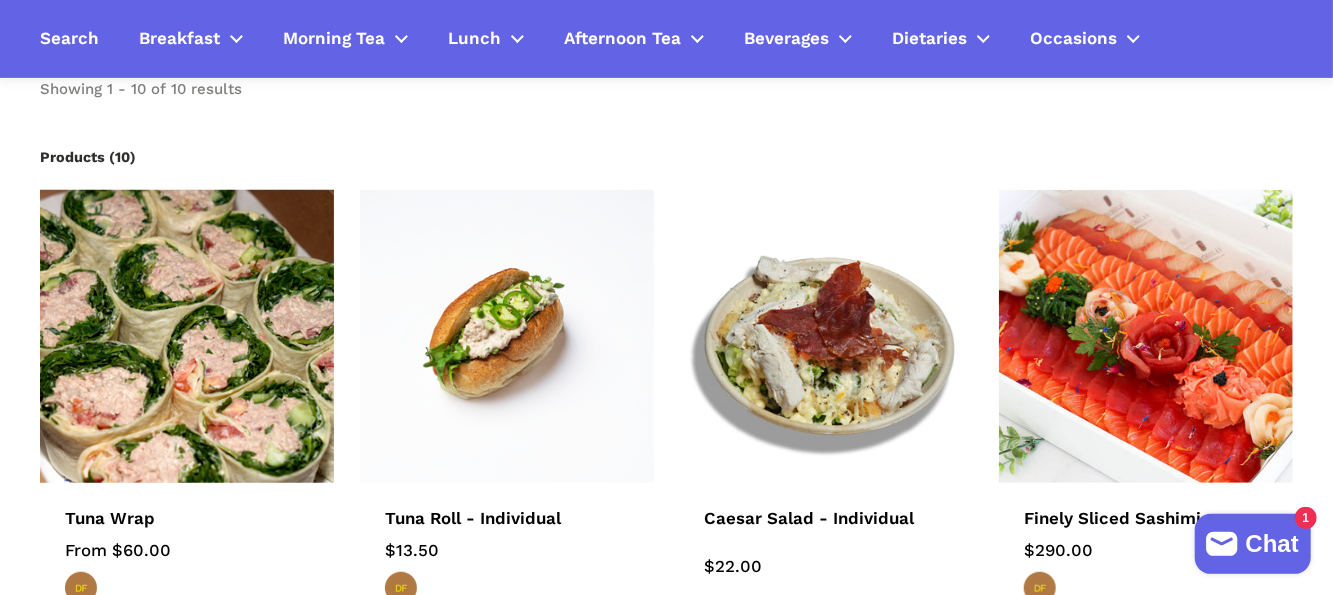 click at bounding box center (186, 336) 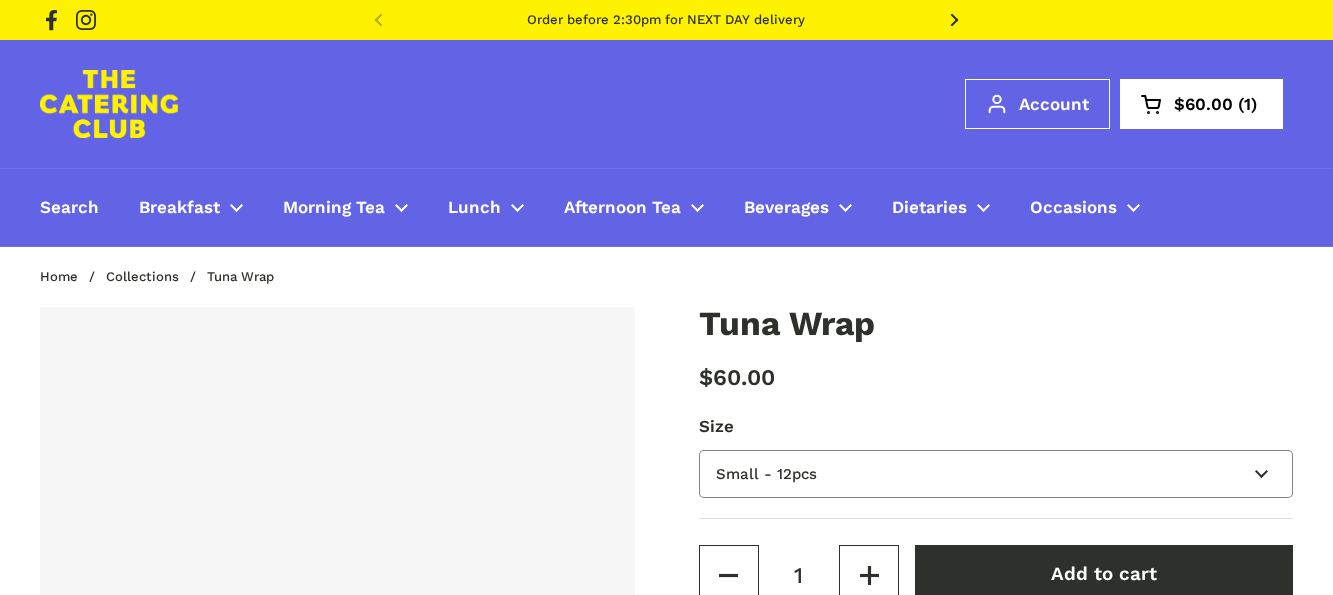 click on "Small - 12pcs
Large - 24pcs" at bounding box center [996, 474] 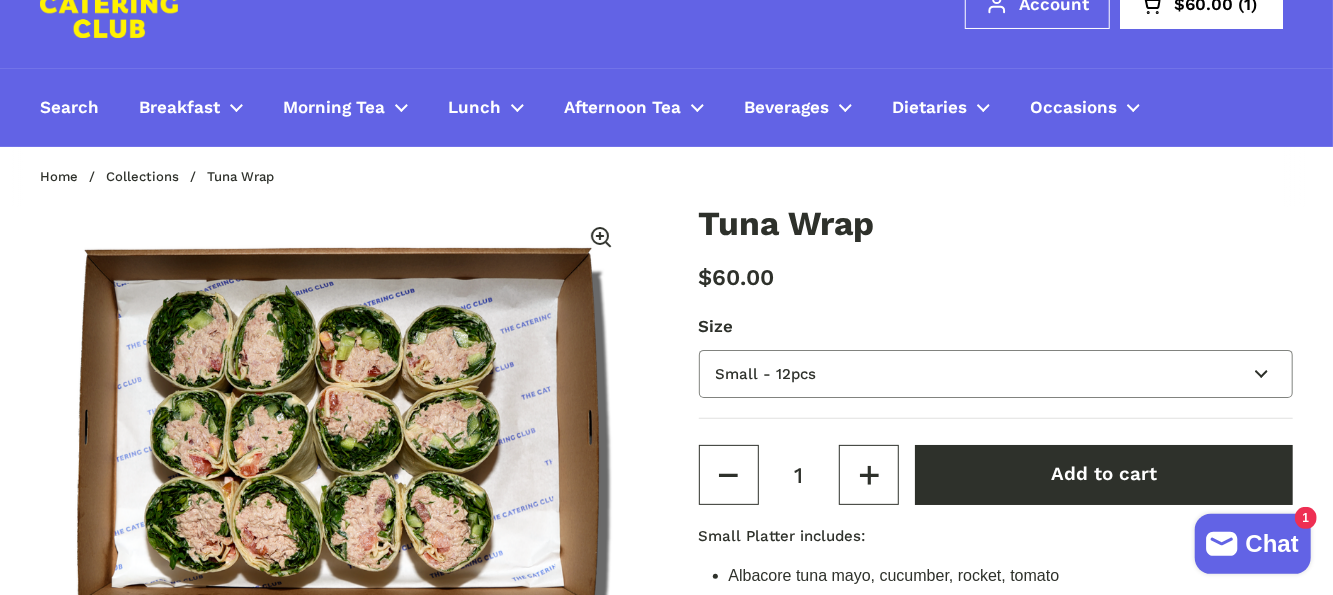 scroll, scrollTop: 100, scrollLeft: 0, axis: vertical 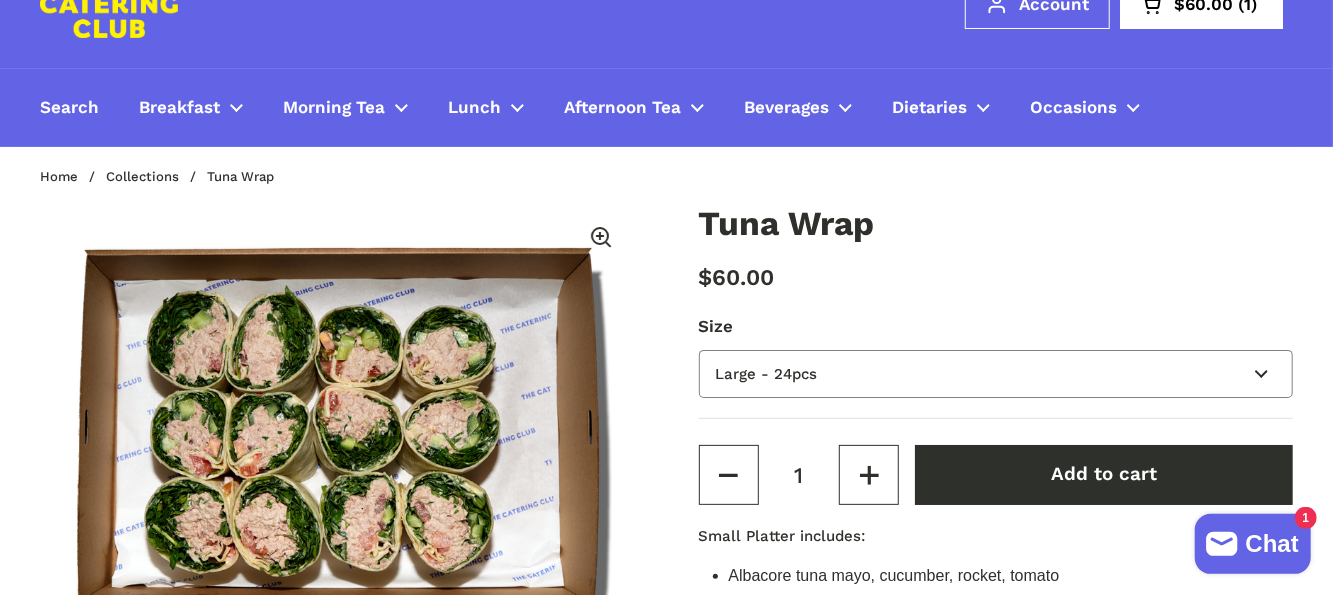 type 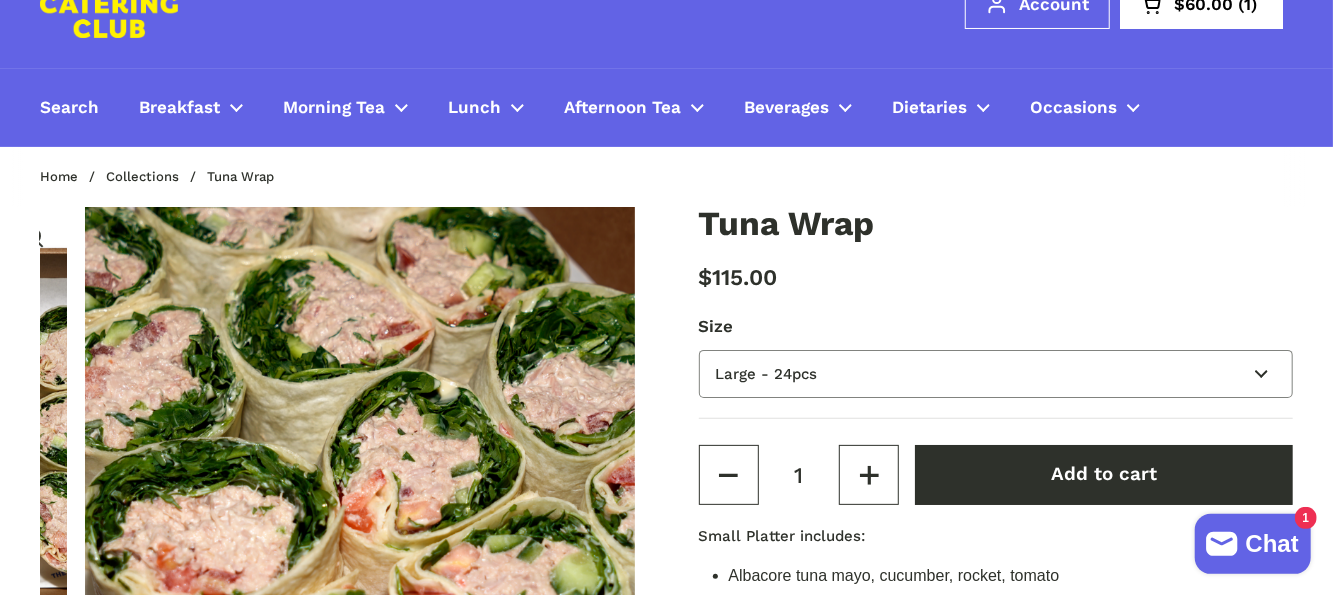 scroll, scrollTop: 0, scrollLeft: 612, axis: horizontal 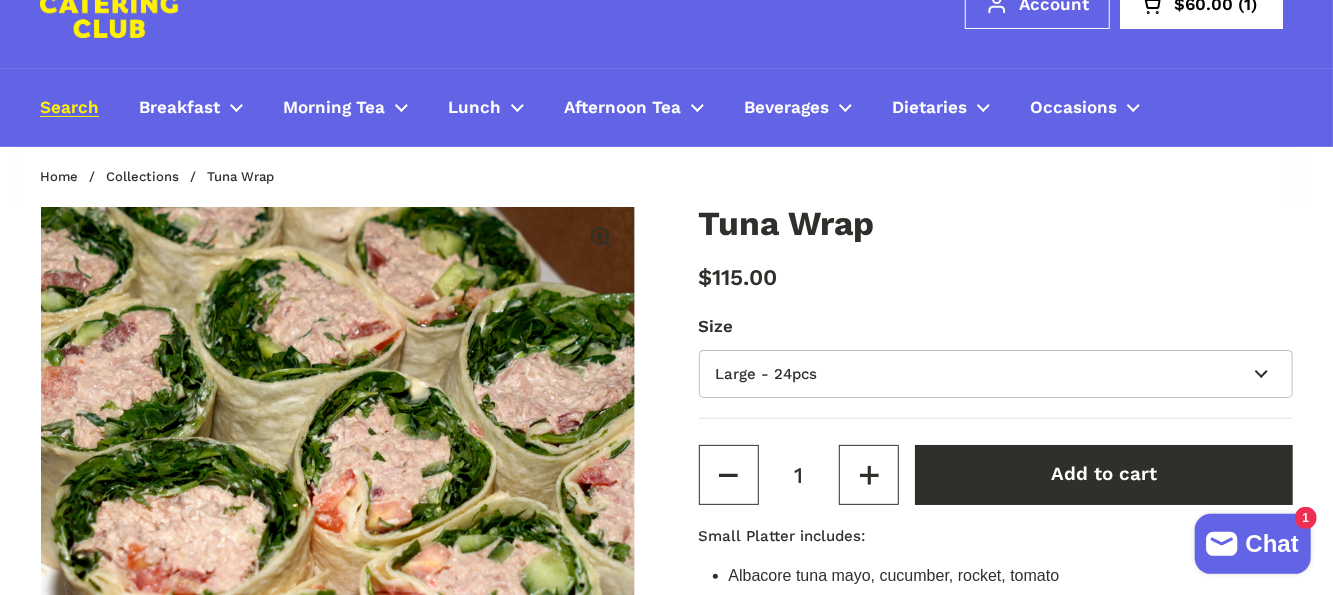click on "Search" at bounding box center (69, 108) 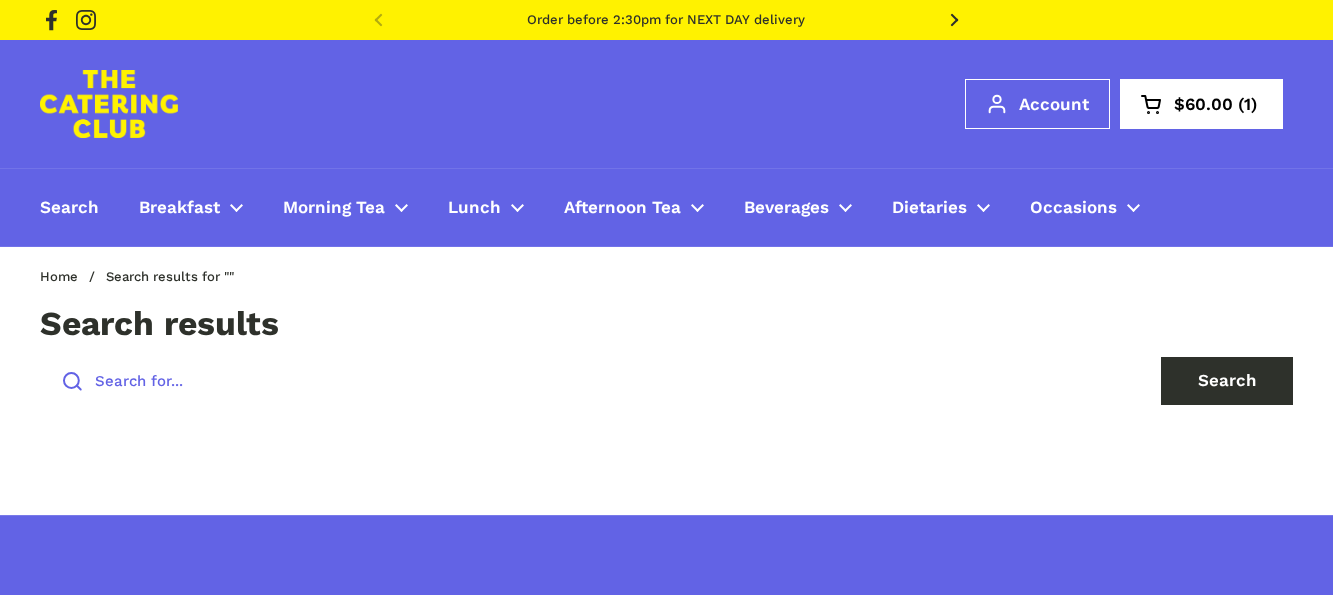 click at bounding box center (588, 381) 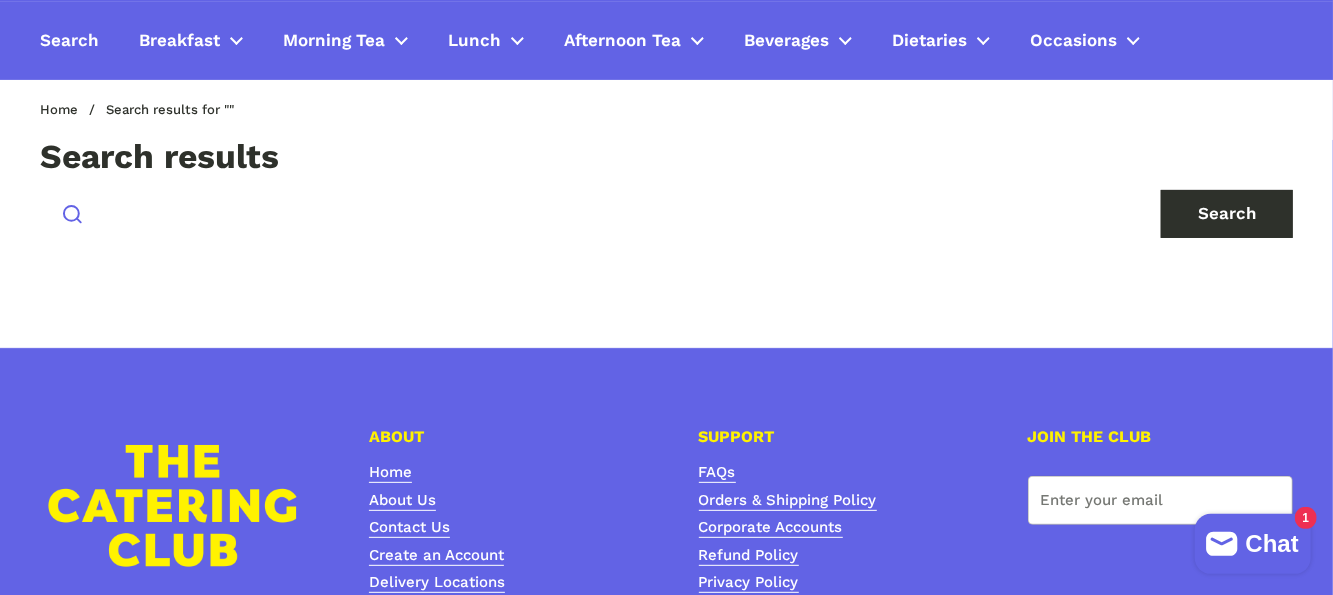 scroll, scrollTop: 200, scrollLeft: 0, axis: vertical 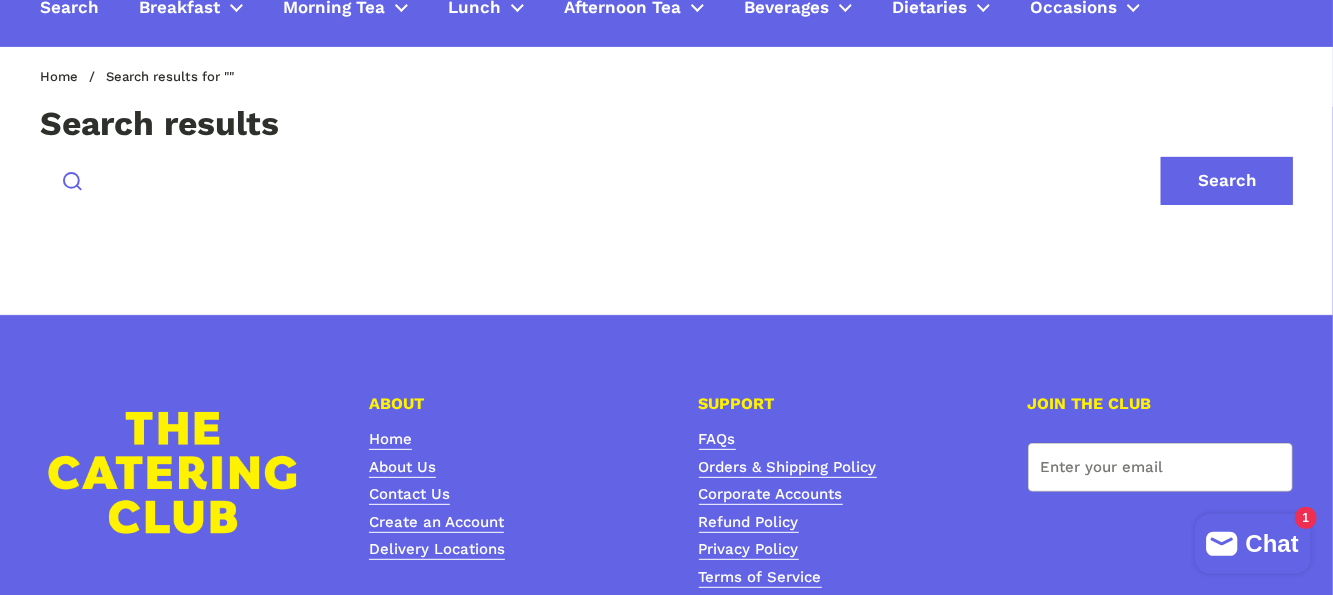 type on "Tater Tots" 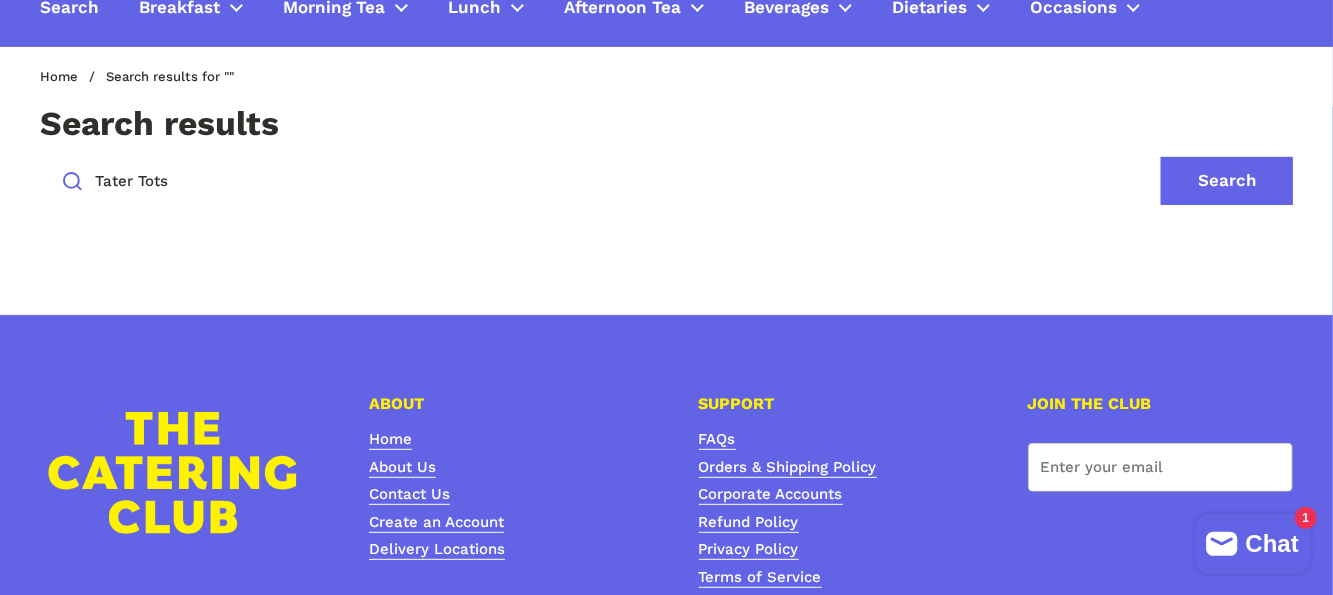 click on "Search" at bounding box center (1227, 181) 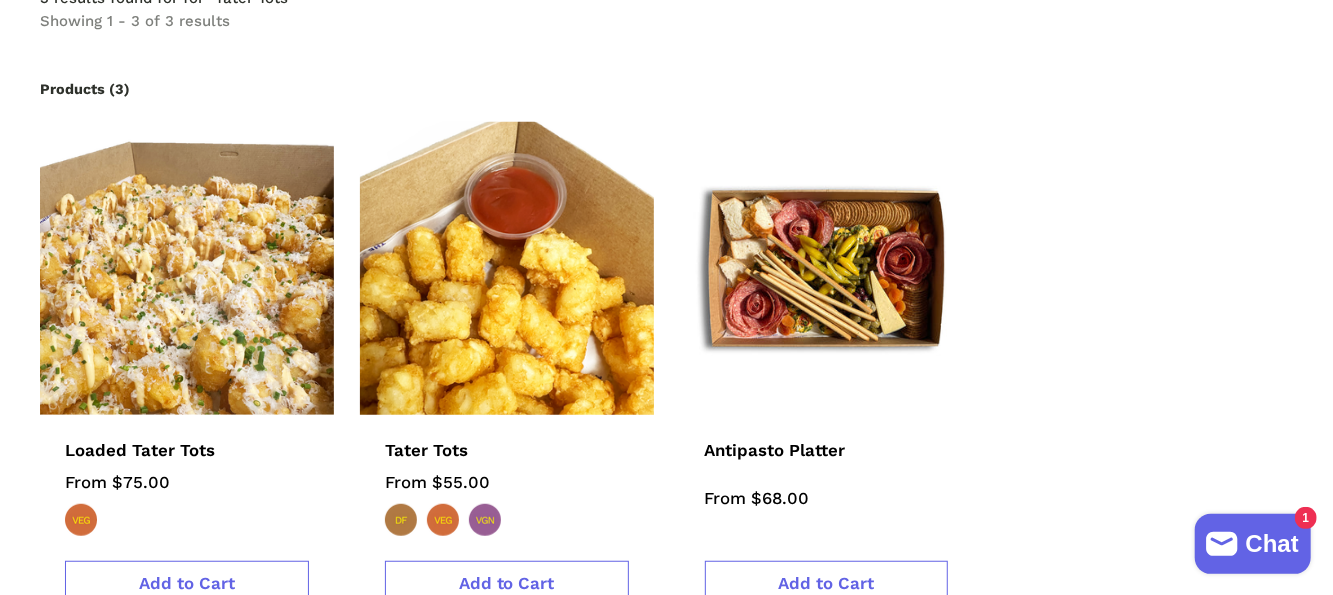 scroll, scrollTop: 500, scrollLeft: 0, axis: vertical 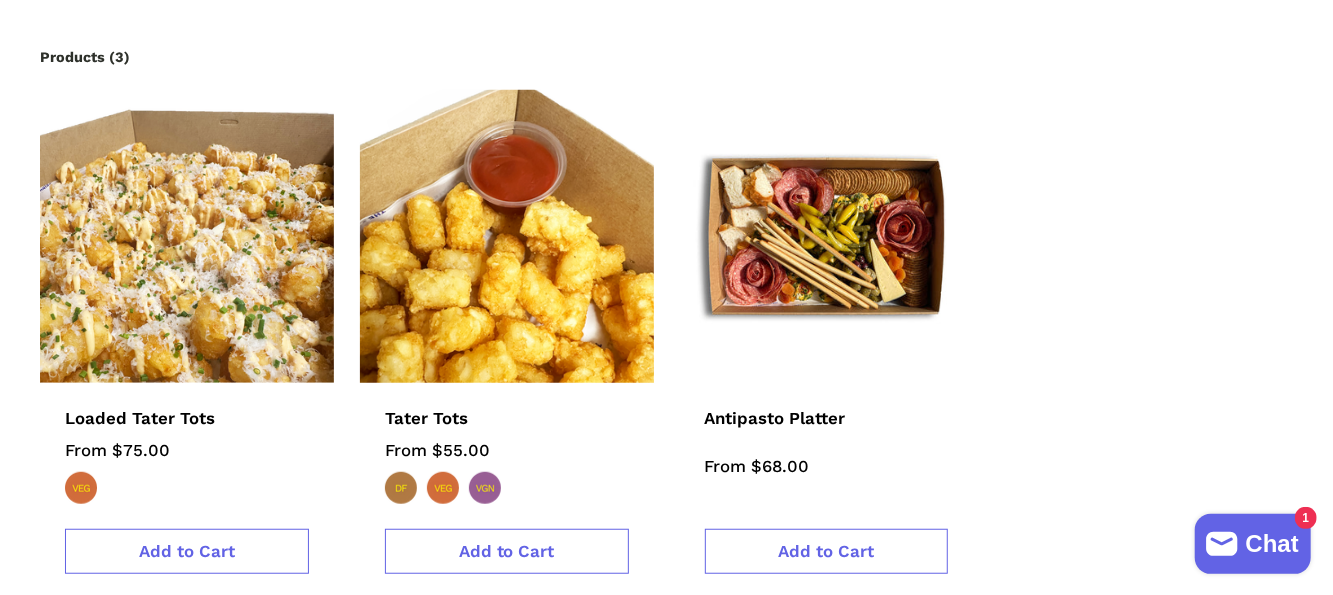 click at bounding box center (506, 236) 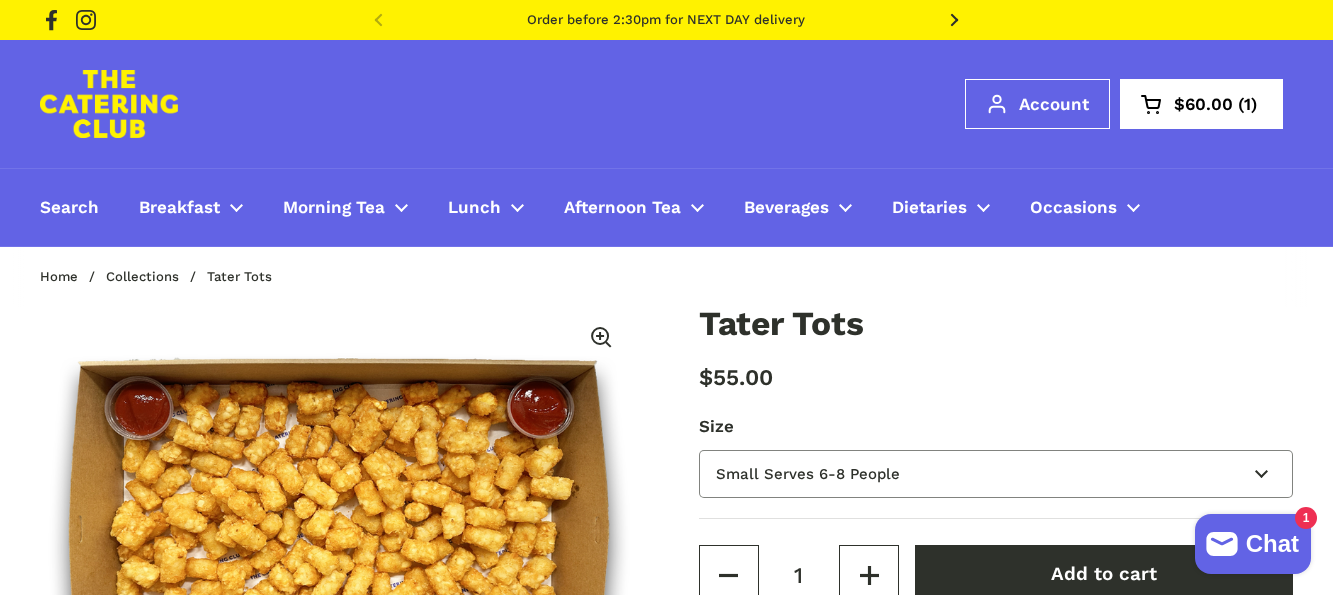 click on "Small Serves 6-8 People
Large Serves 8-12 People" at bounding box center [996, 474] 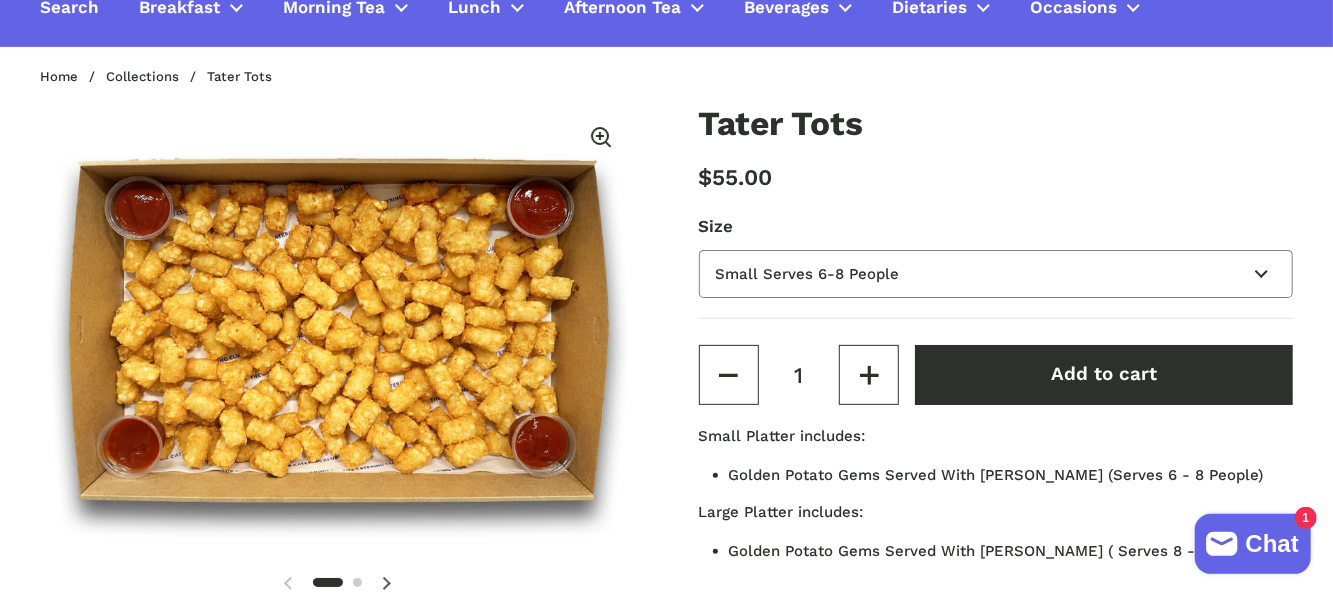 scroll, scrollTop: 200, scrollLeft: 0, axis: vertical 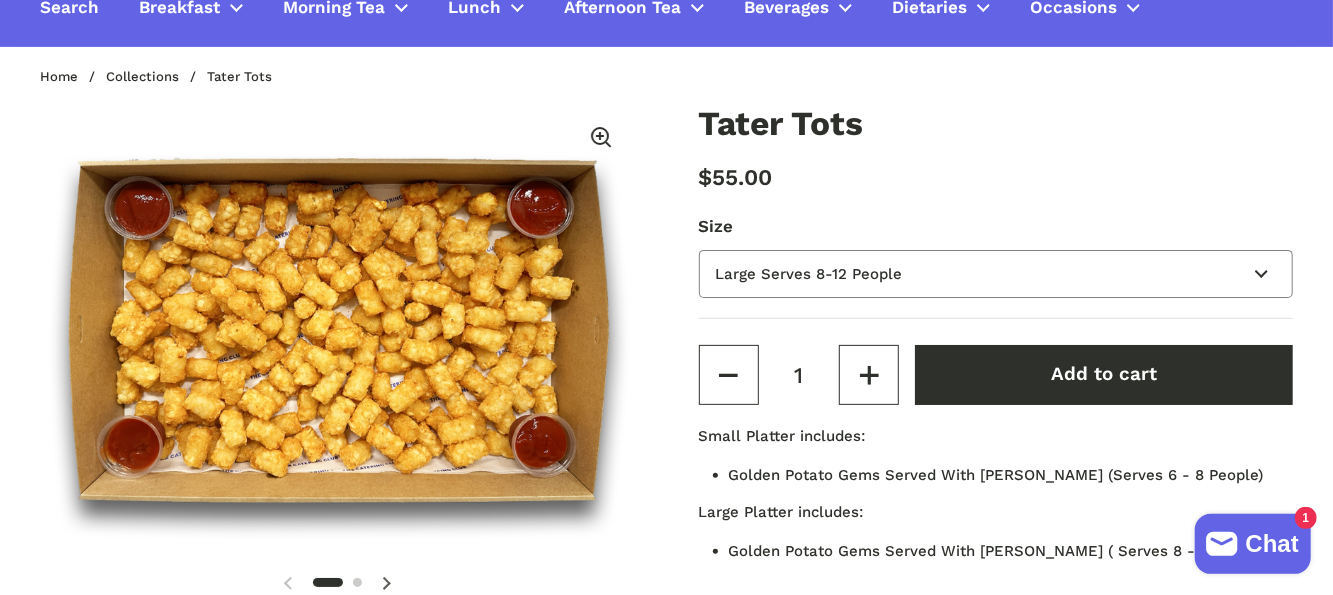 click on "Small Serves 6-8 People
Large Serves 8-12 People" at bounding box center (996, 274) 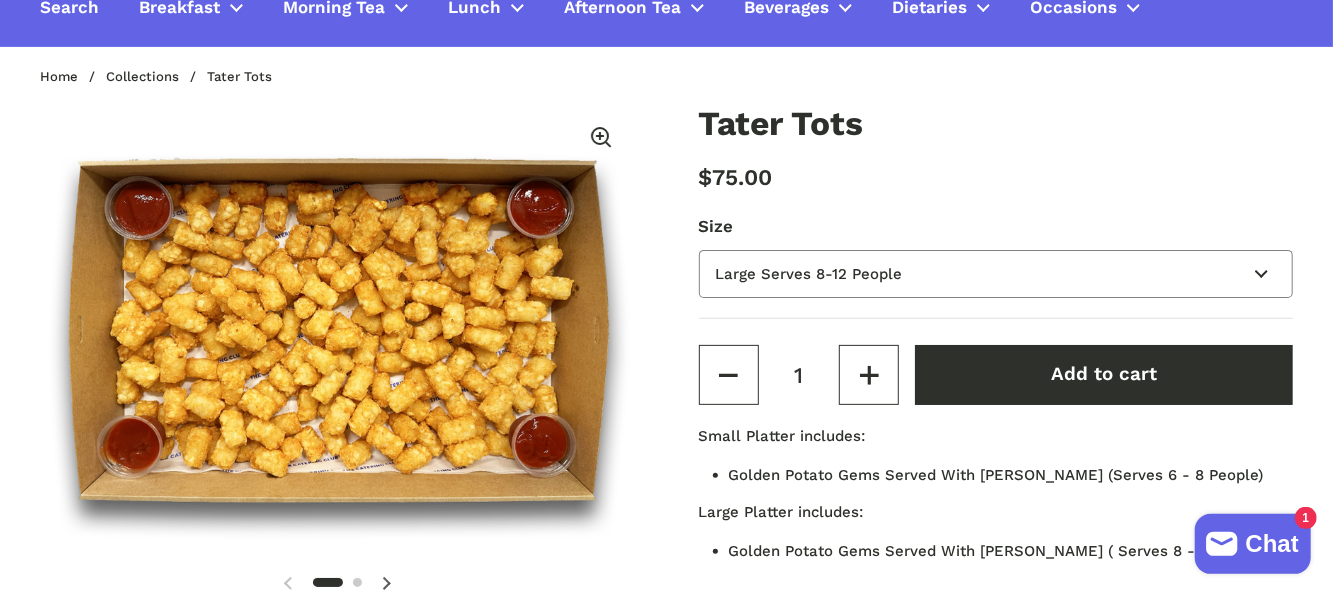 click on "Small Serves 6-8 People
Large Serves 8-12 People" at bounding box center (996, 274) 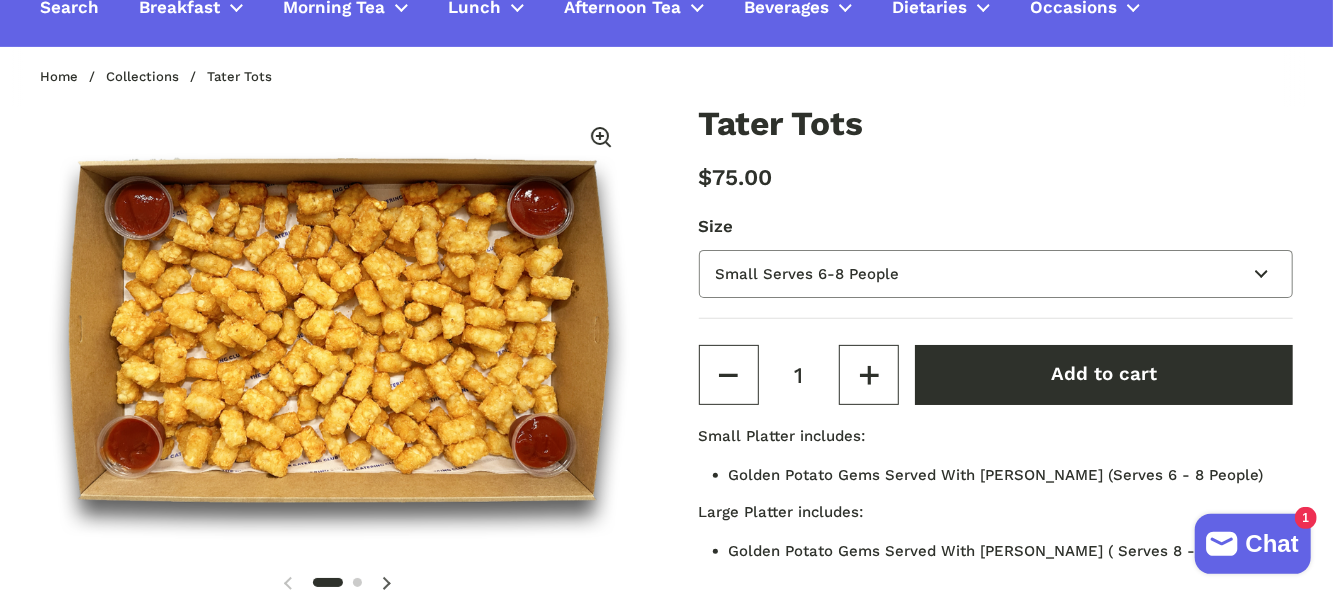 click on "Small Serves 6-8 People
Large Serves 8-12 People" at bounding box center (996, 274) 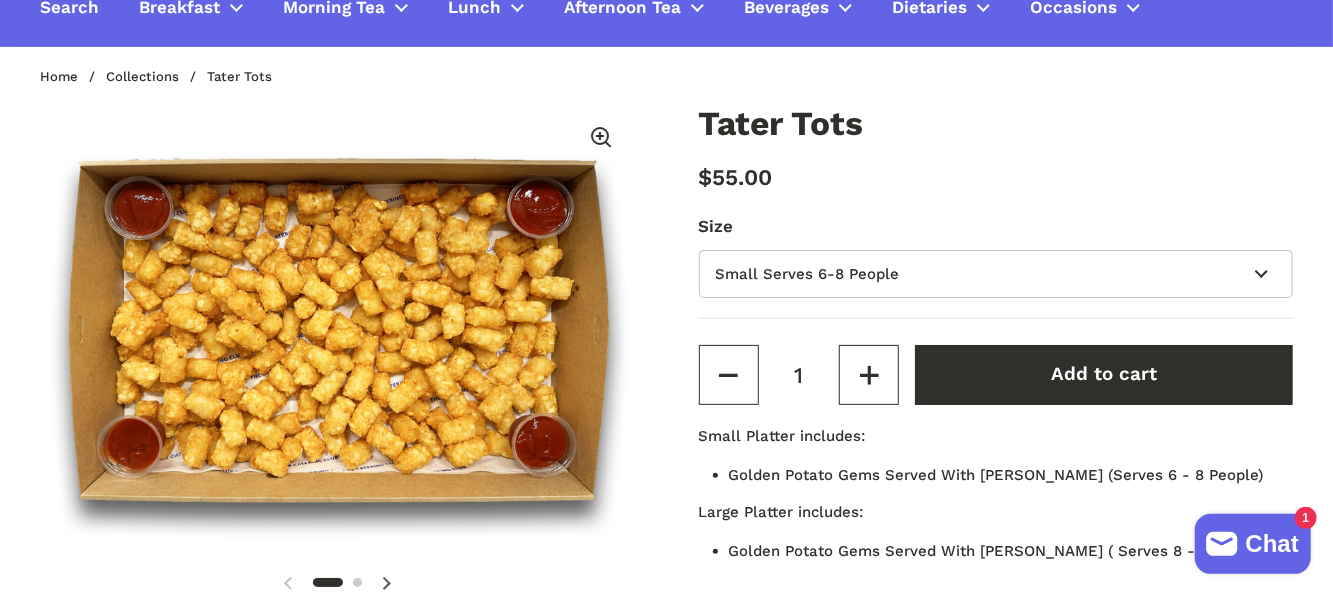 scroll, scrollTop: 300, scrollLeft: 0, axis: vertical 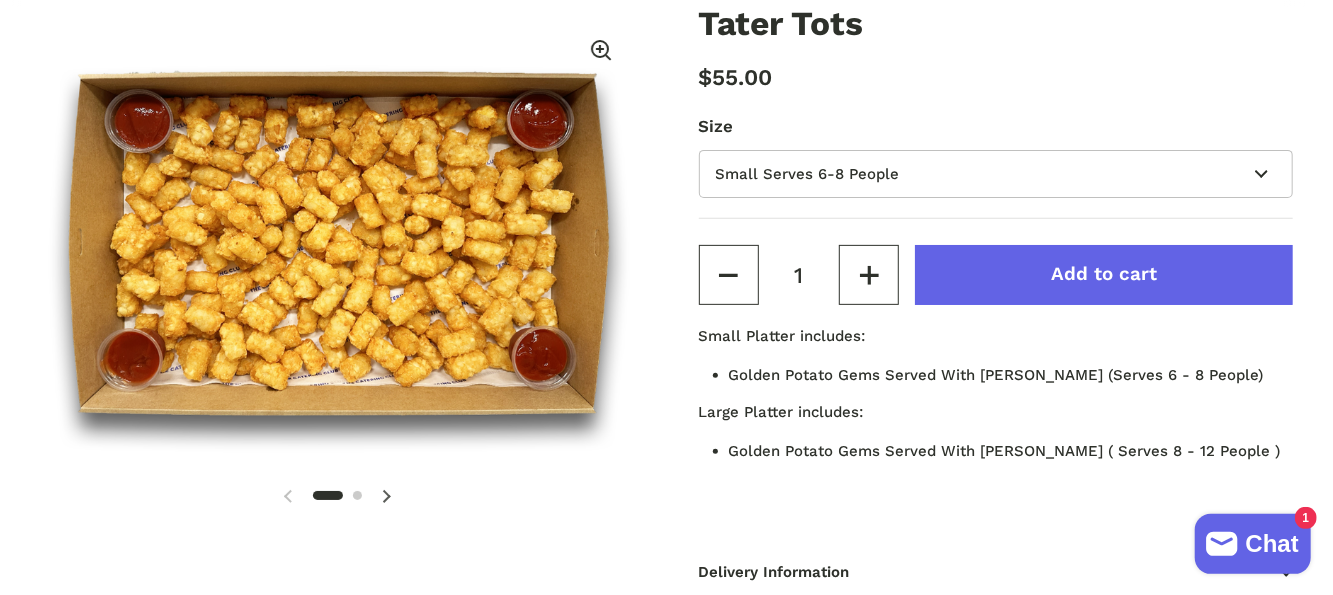 click on "Add to cart" at bounding box center [1104, 274] 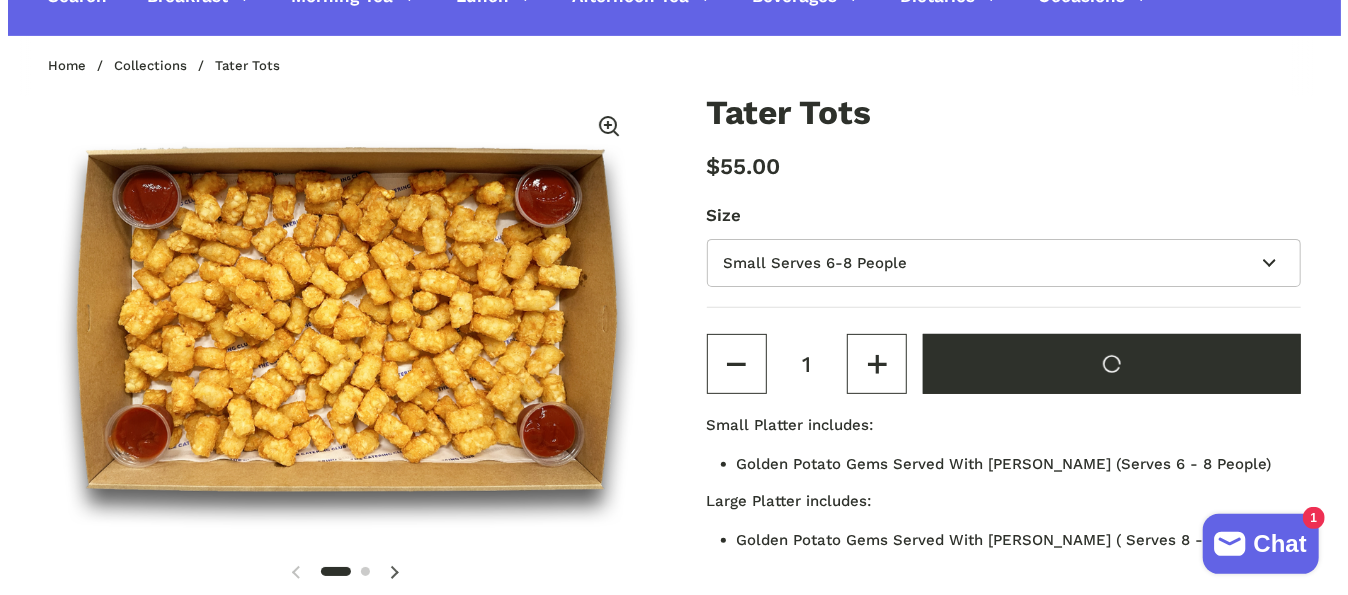 scroll, scrollTop: 0, scrollLeft: 0, axis: both 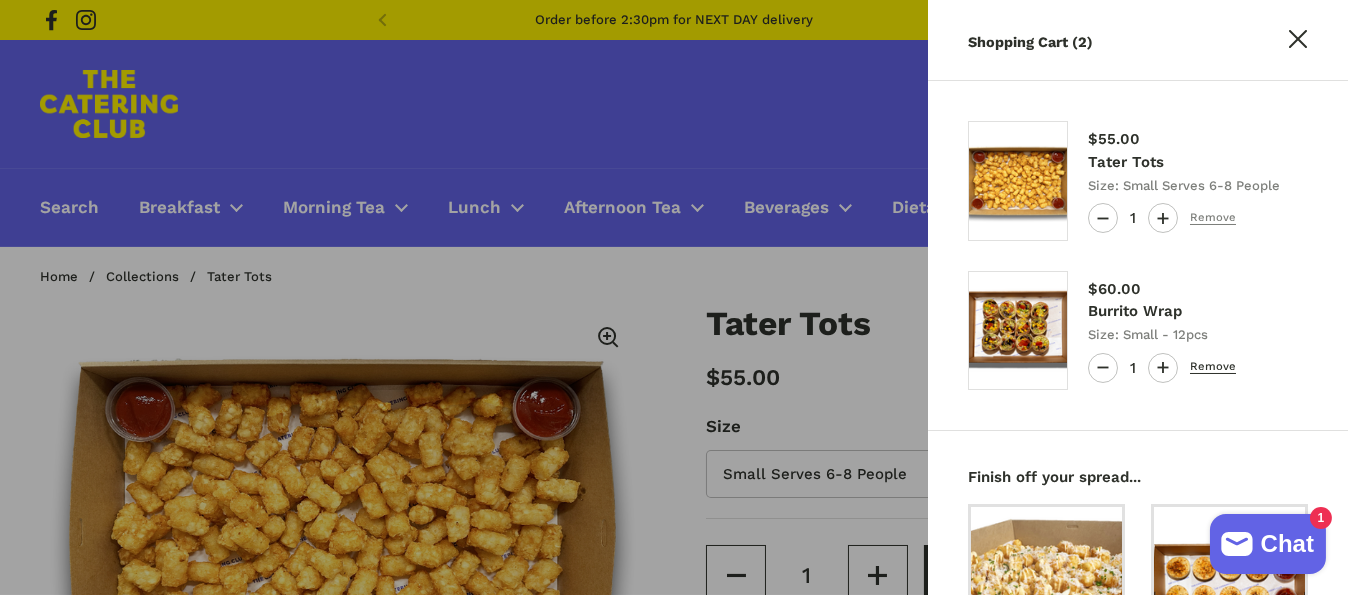 click on "Remove" at bounding box center [1213, 367] 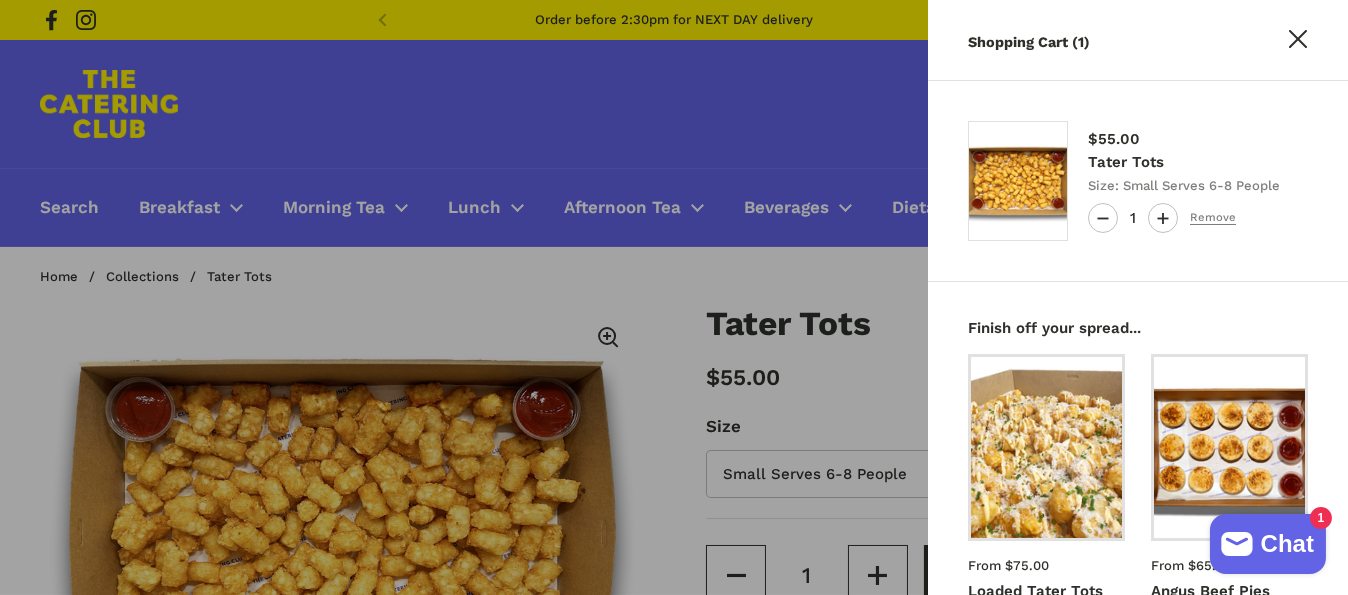 type 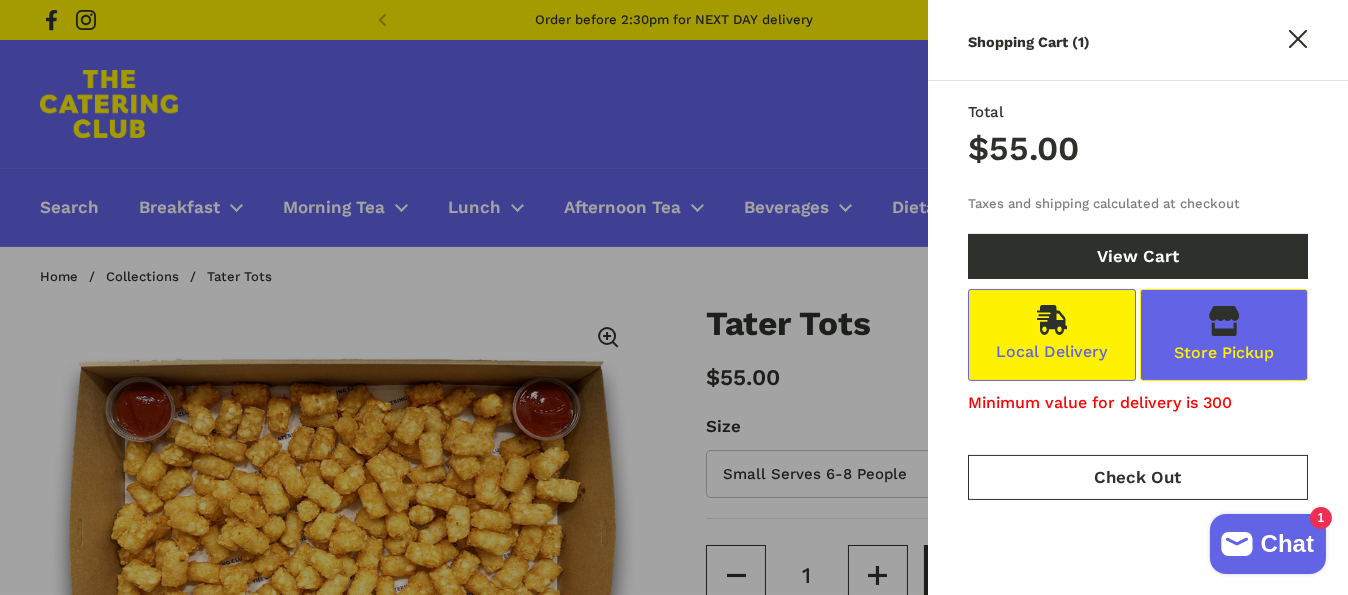 scroll, scrollTop: 898, scrollLeft: 0, axis: vertical 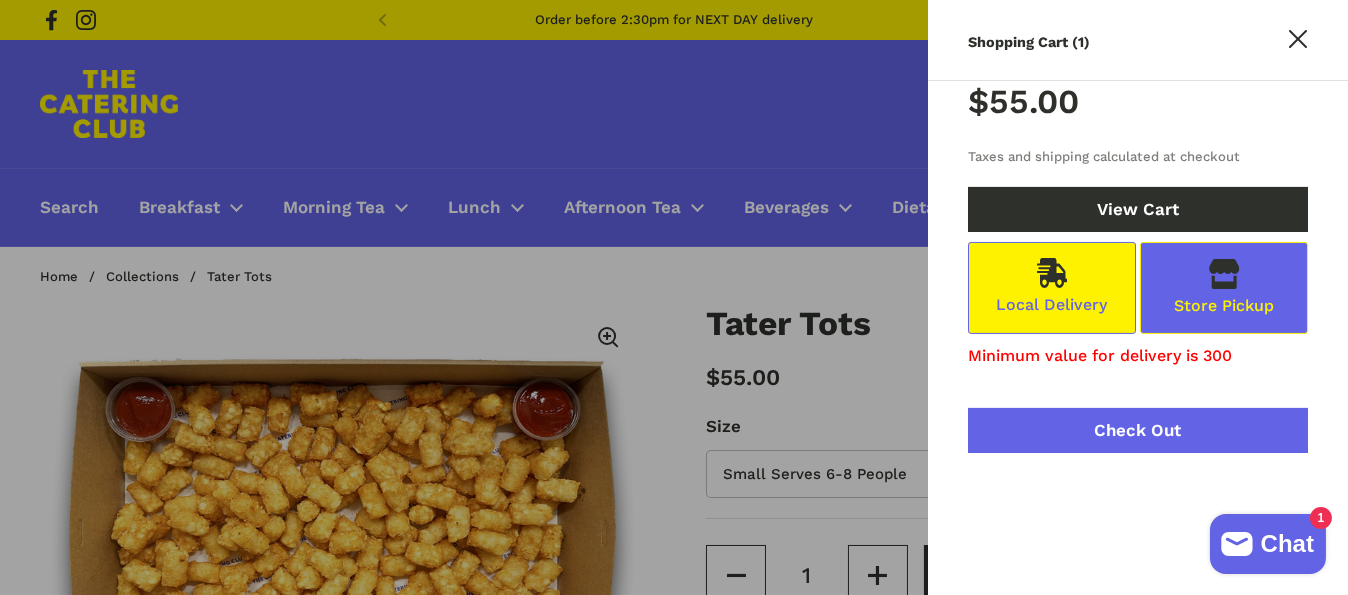 click on "Check Out" at bounding box center (1138, 430) 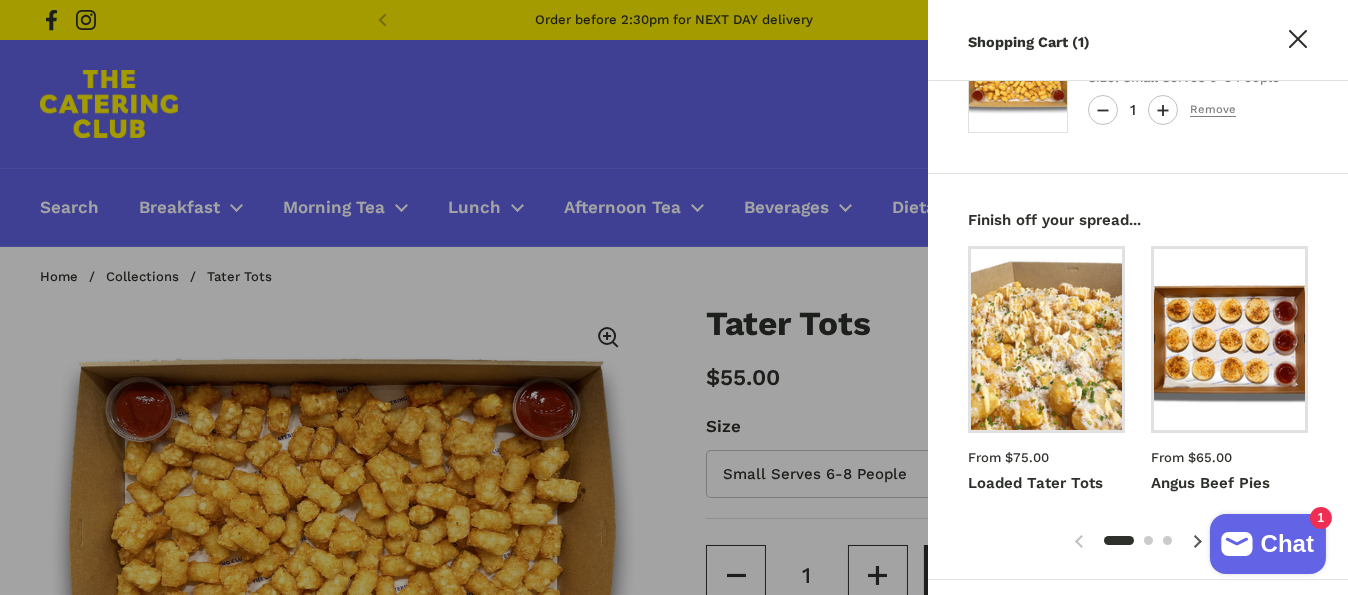 scroll, scrollTop: 0, scrollLeft: 0, axis: both 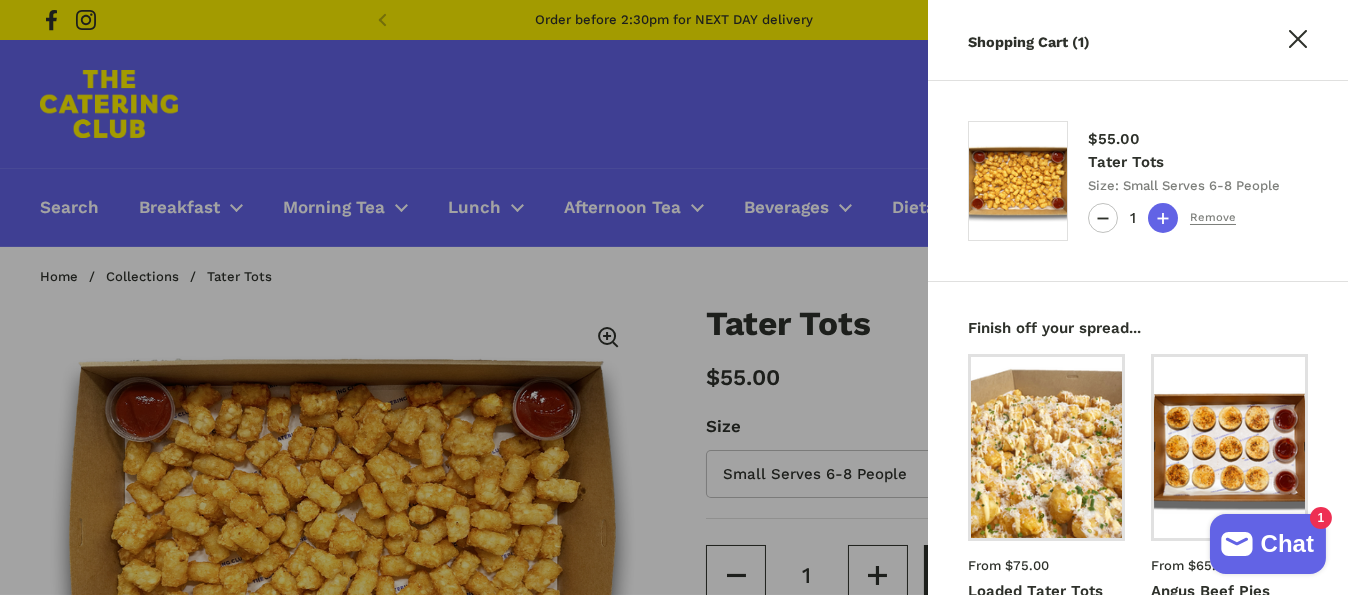 click 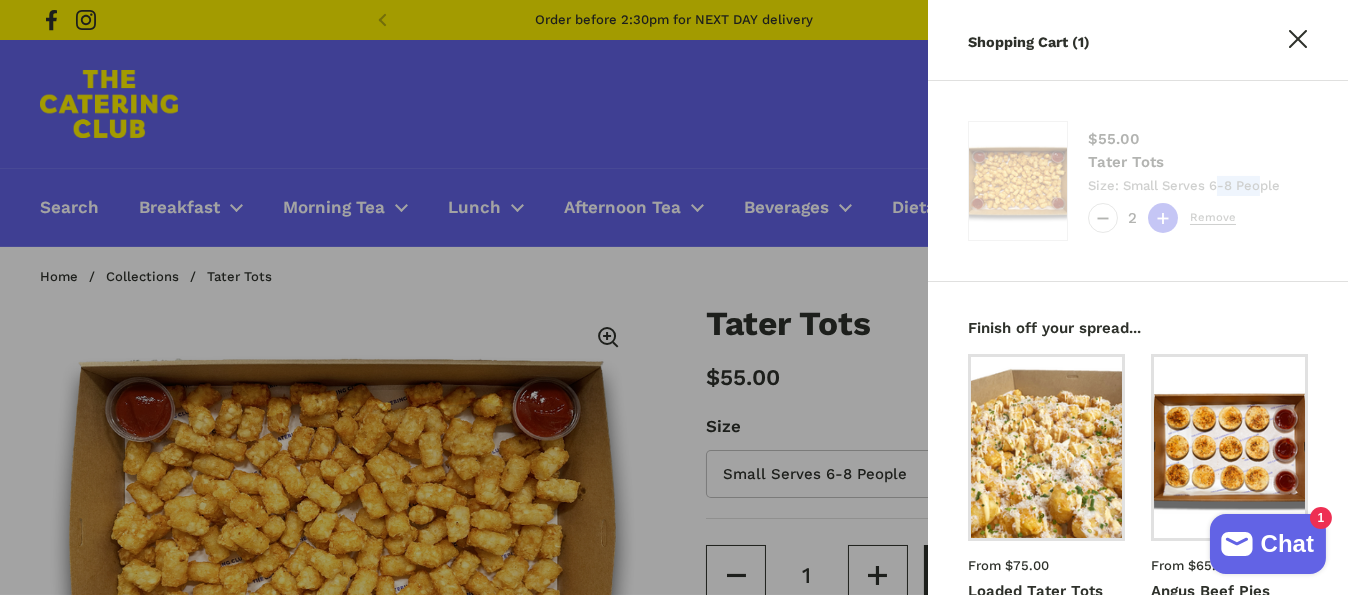 click on "Regular price
$55.00
Tater Tots
Size: Small Serves 6-8 People
Quantity
2
Remove
1
$55.00" at bounding box center [1138, 181] 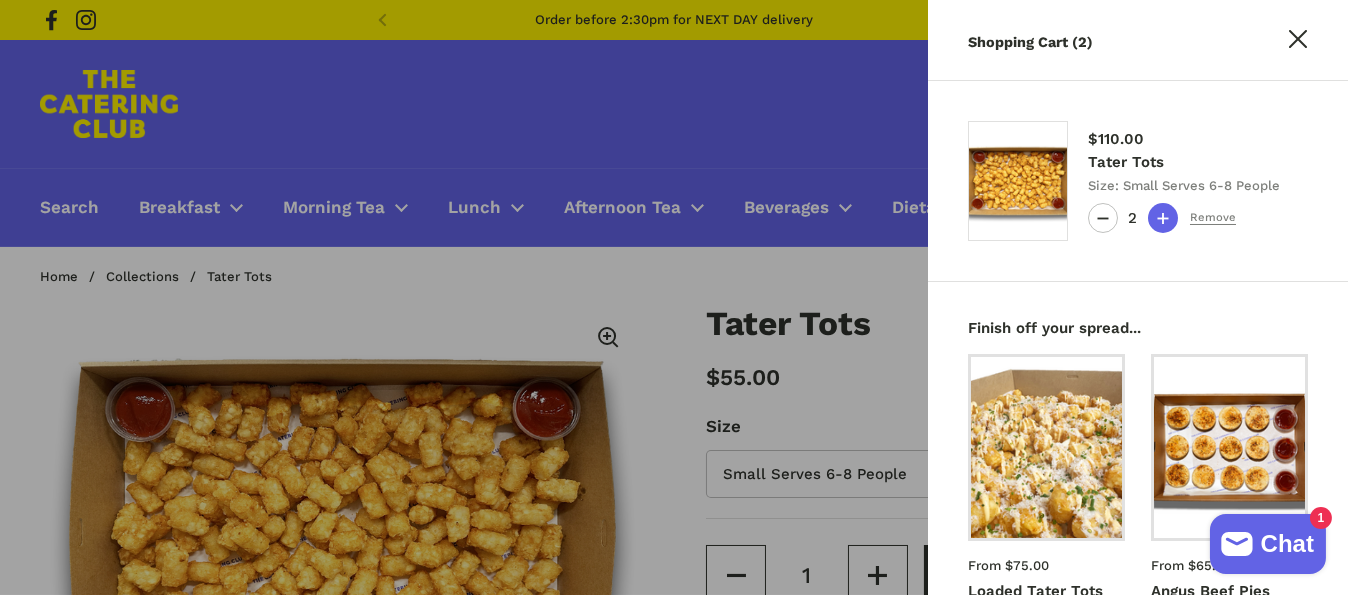 click 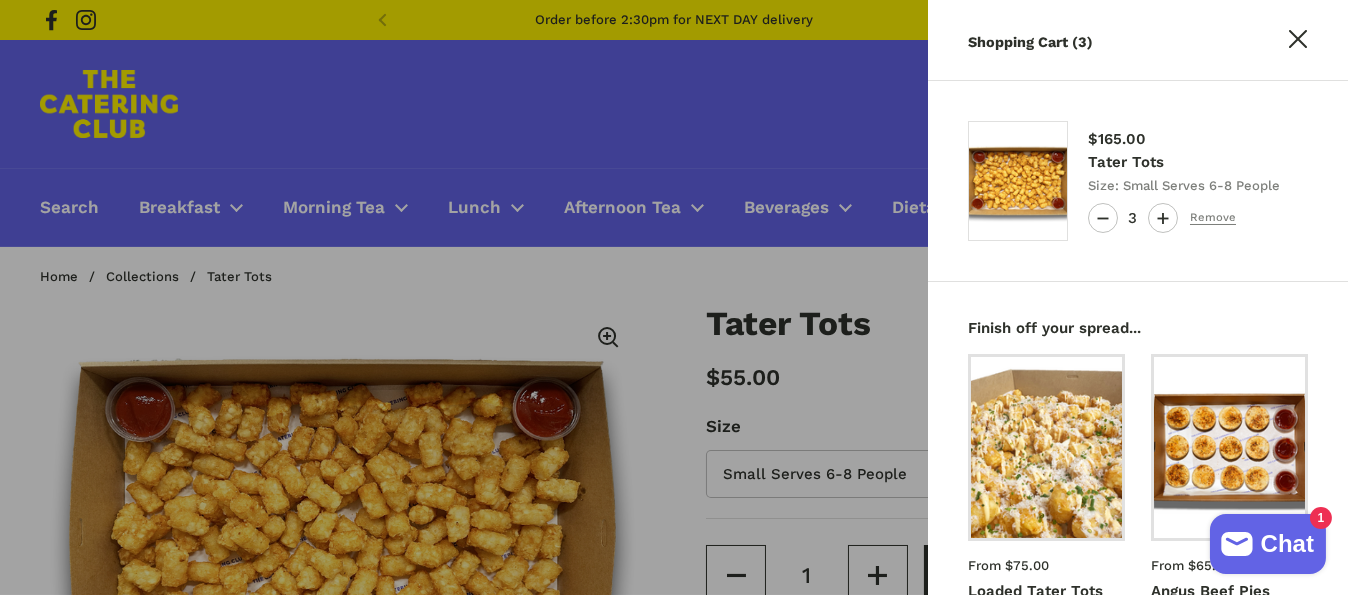 click 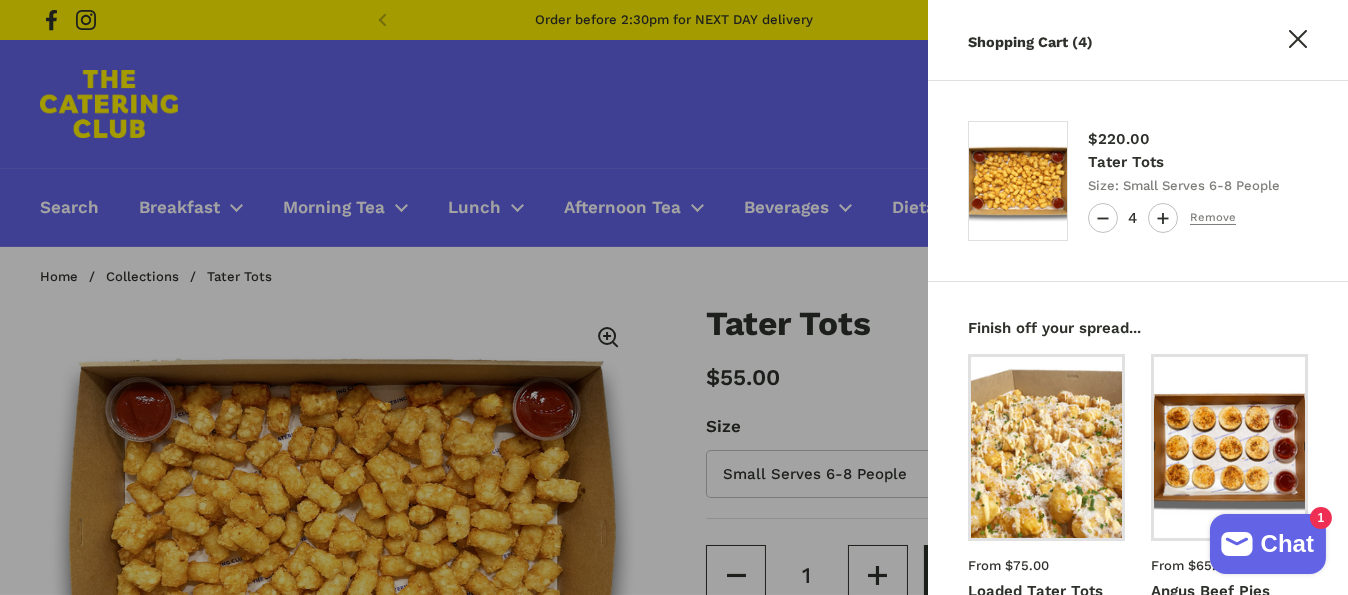 click 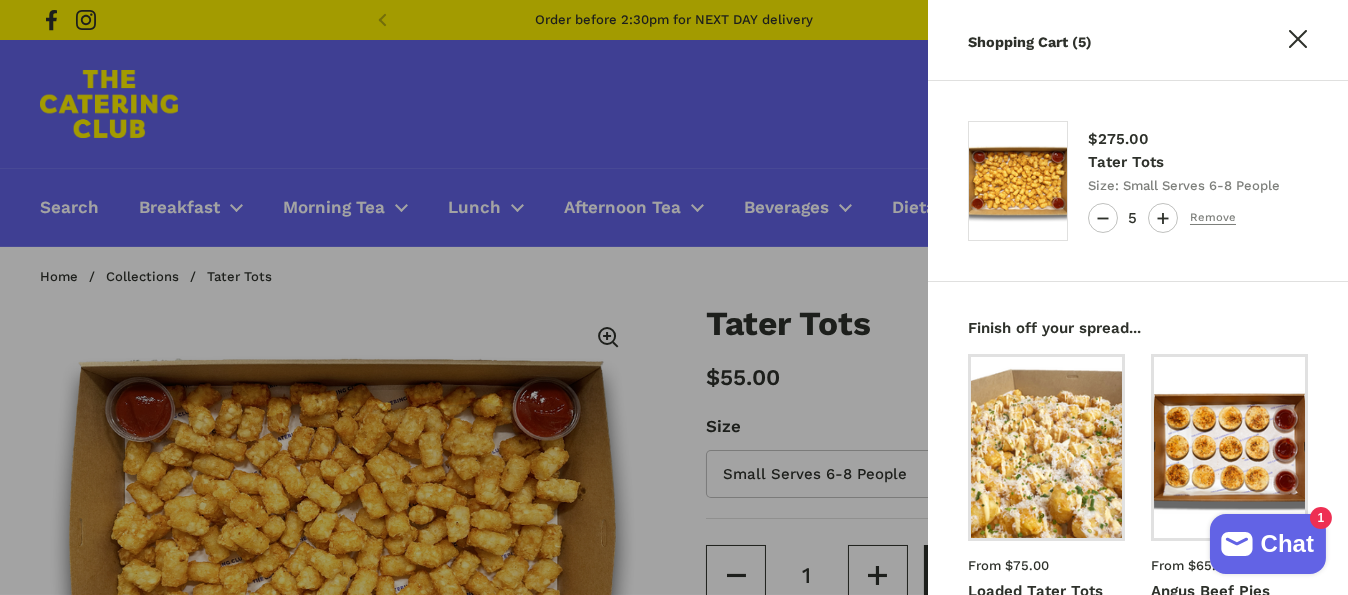 click 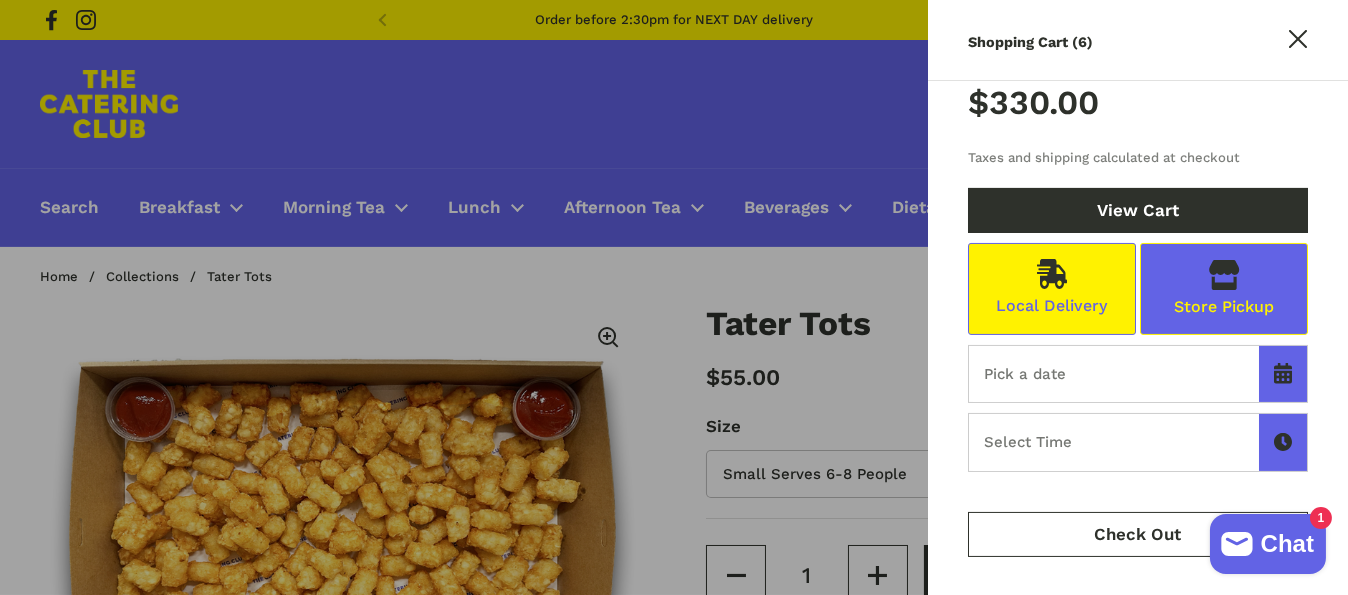 scroll, scrollTop: 979, scrollLeft: 0, axis: vertical 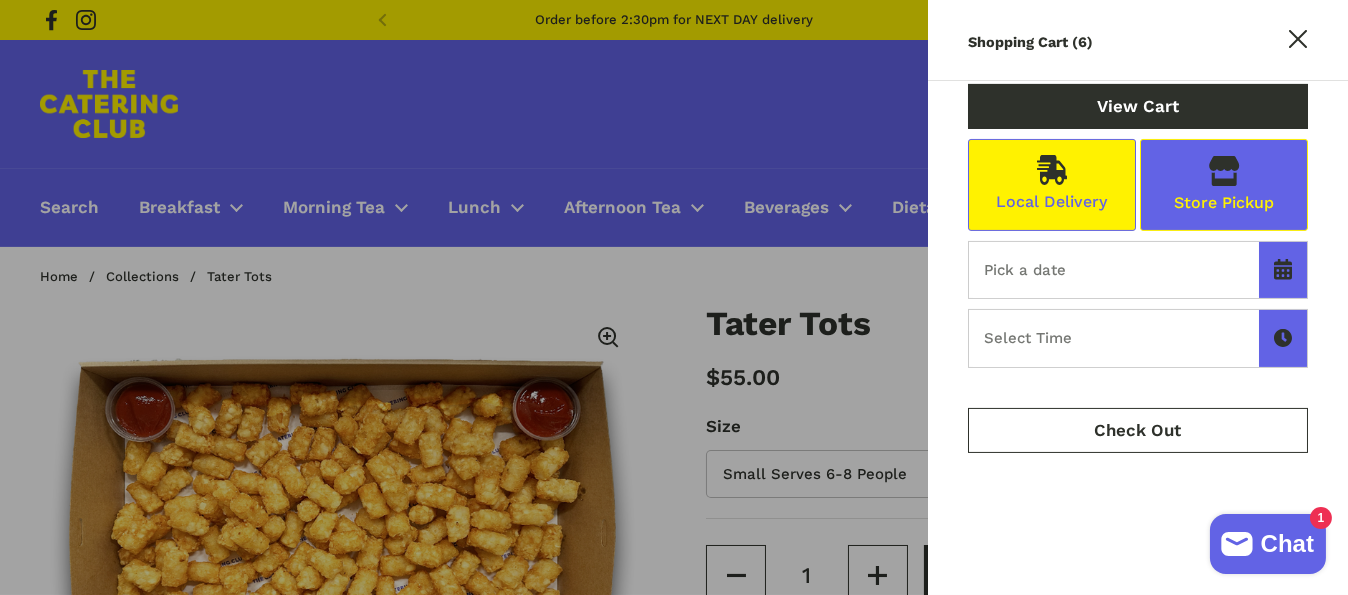 click at bounding box center (1283, 270) 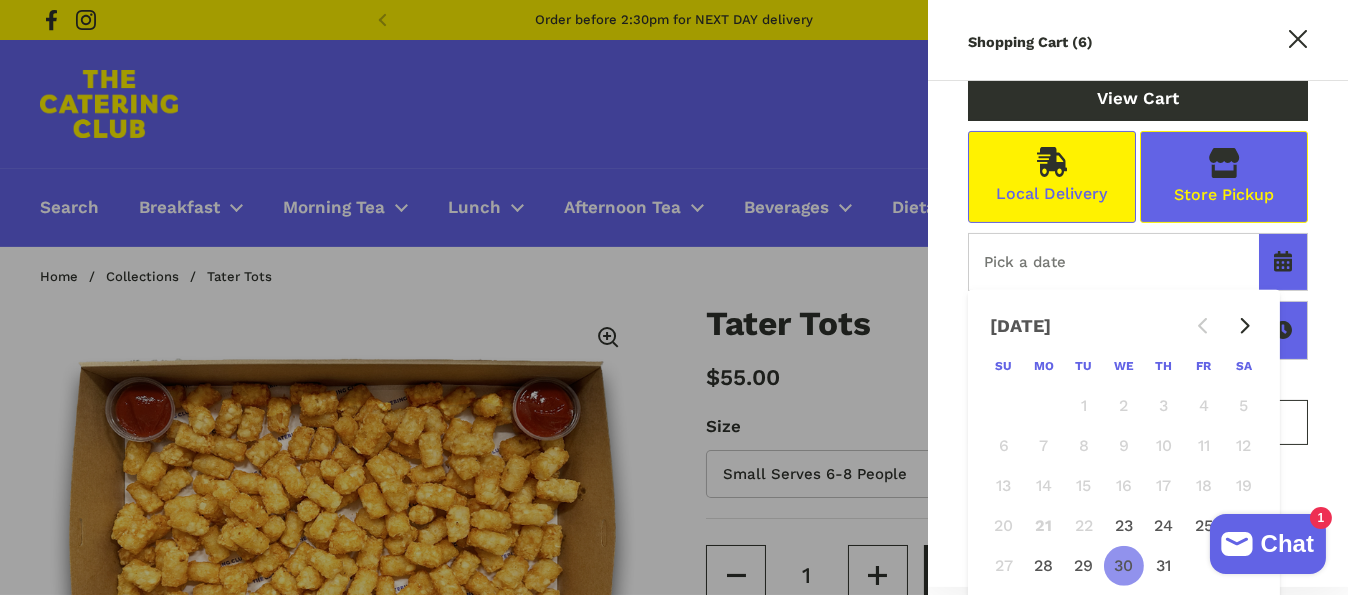 click on "30" at bounding box center (1124, 565) 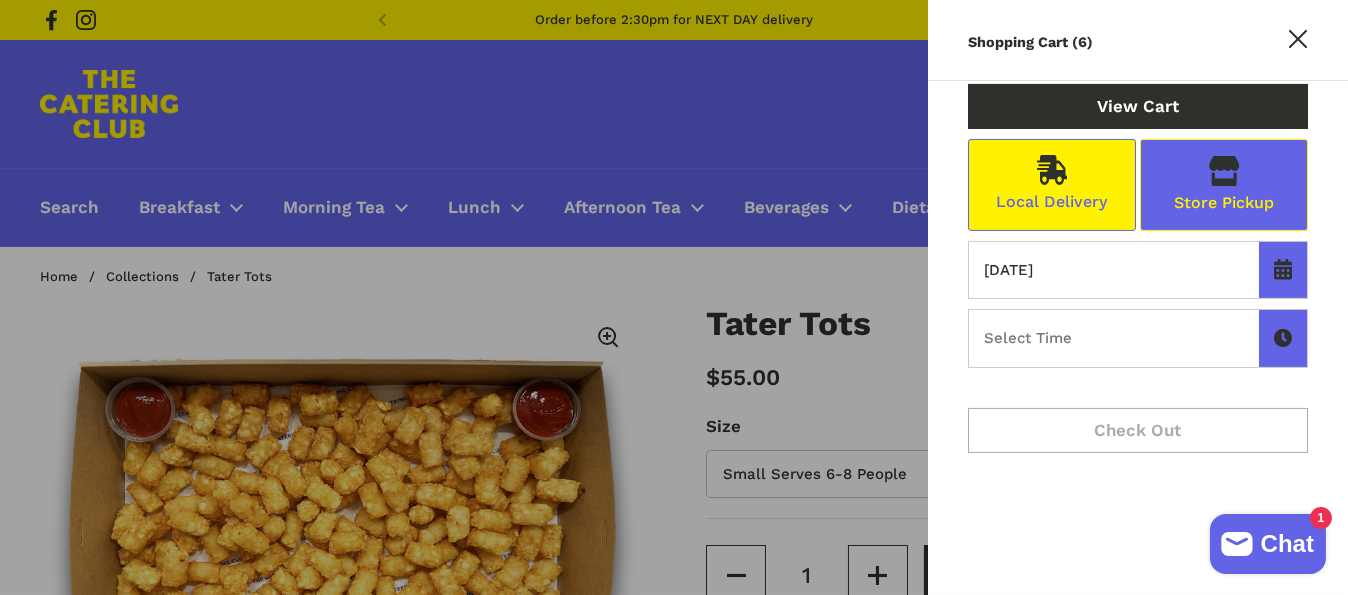 click at bounding box center (1283, 338) 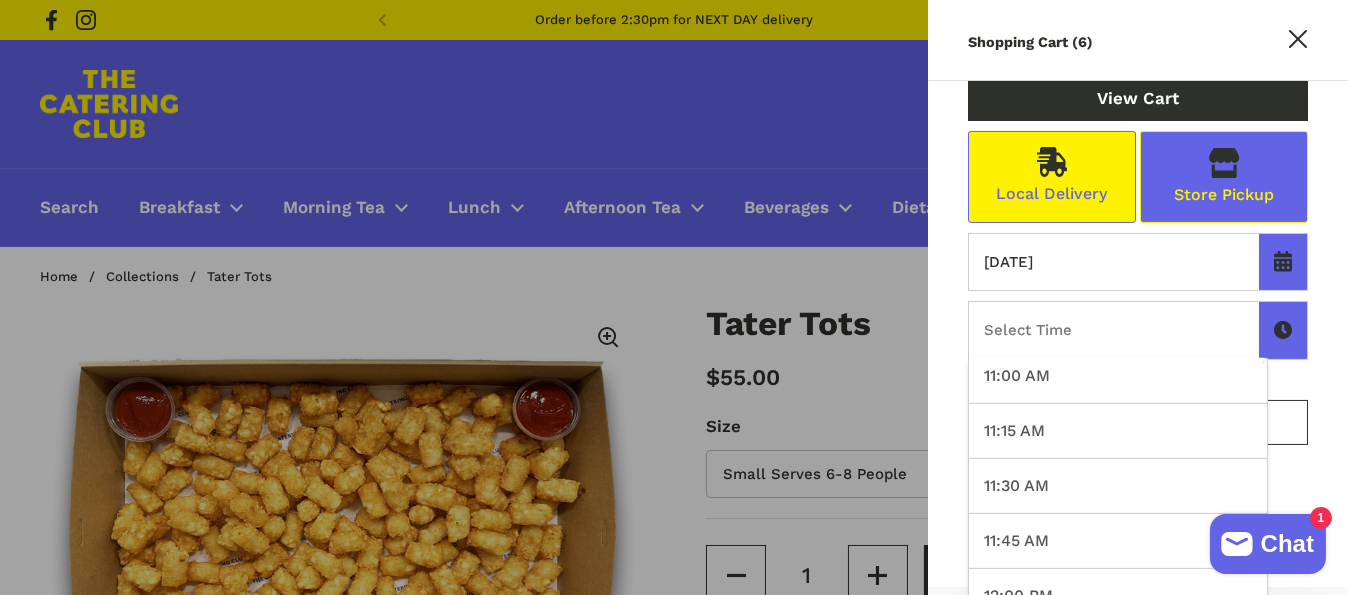 scroll, scrollTop: 1000, scrollLeft: 0, axis: vertical 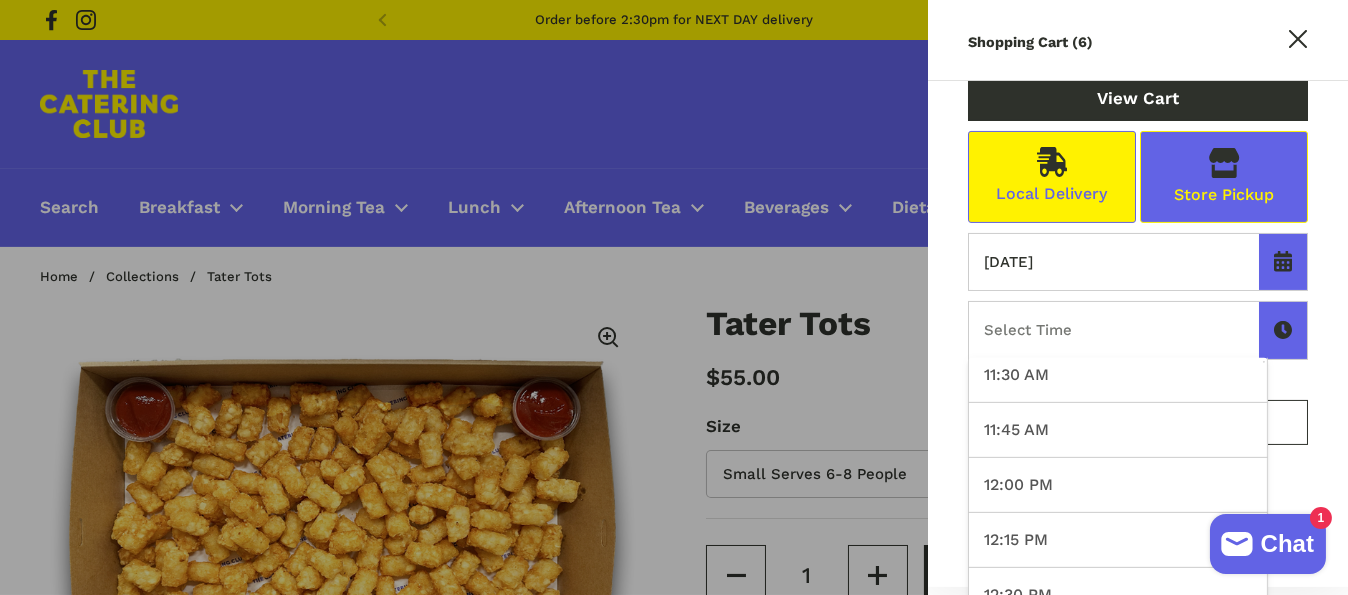 click on "12:00 PM" at bounding box center [1118, 485] 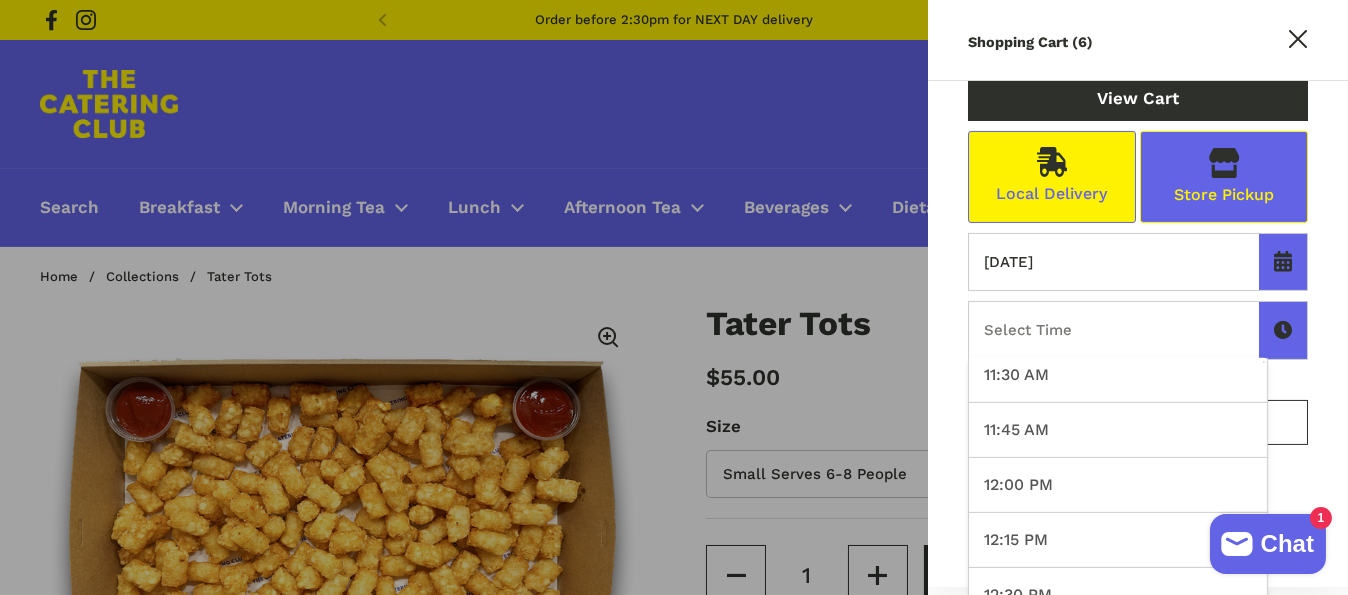 type on "12:00 PM" 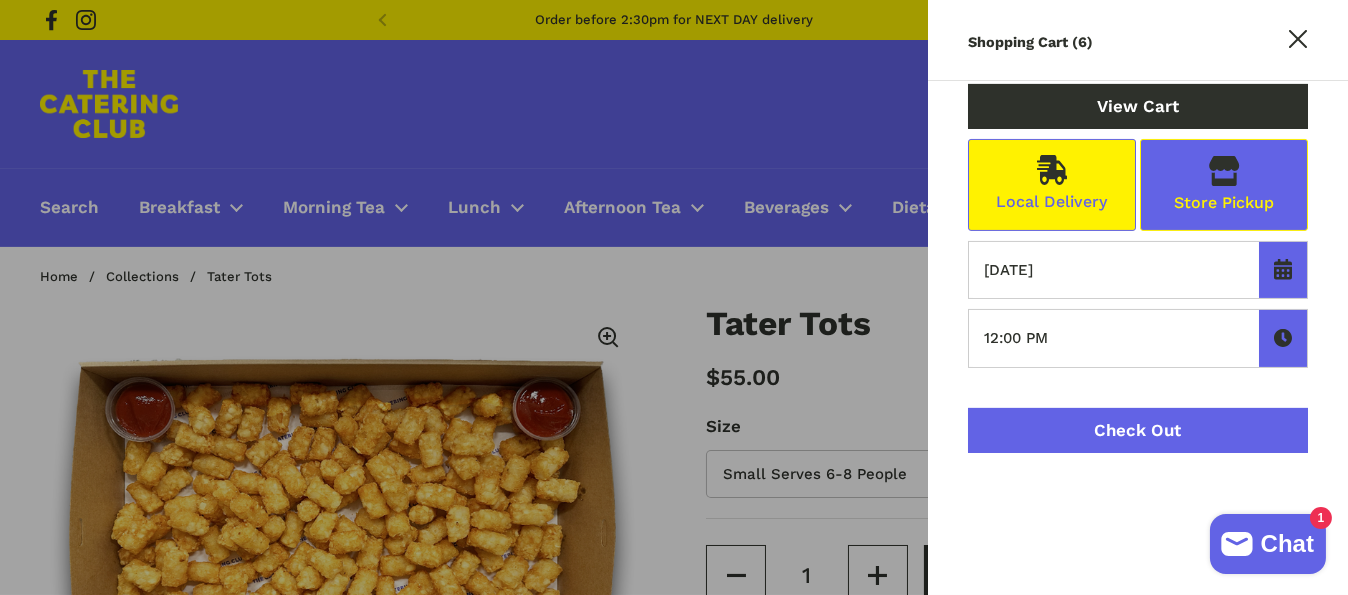 click on "Check Out" at bounding box center [1138, 430] 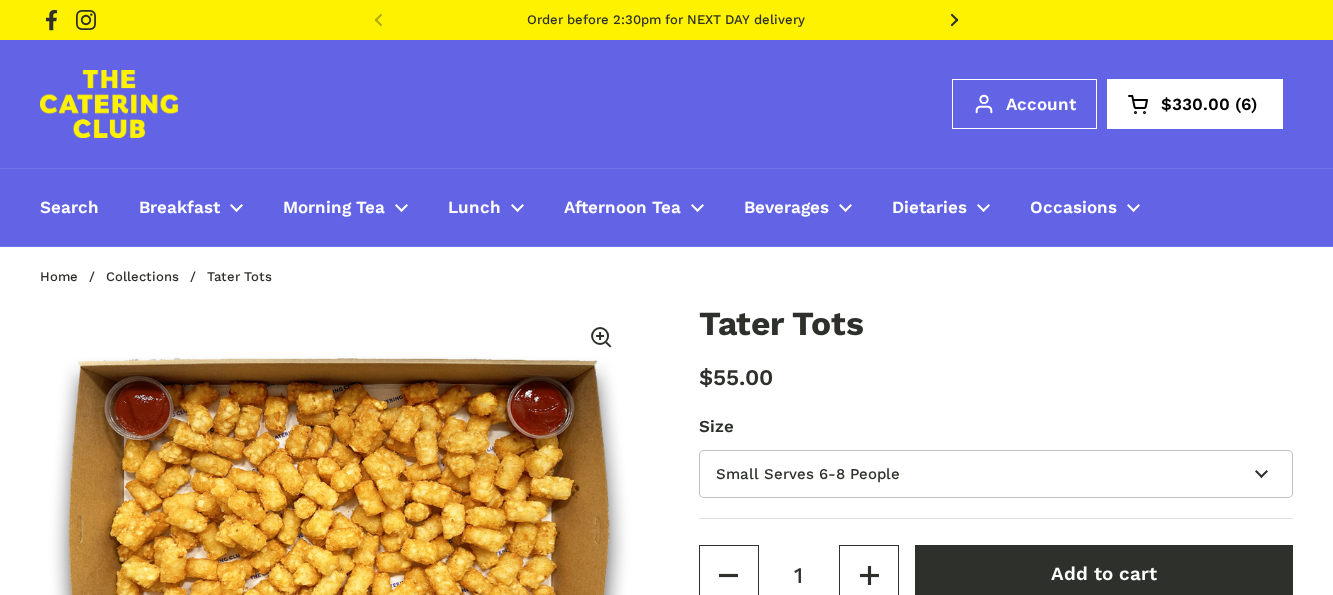scroll, scrollTop: 0, scrollLeft: 0, axis: both 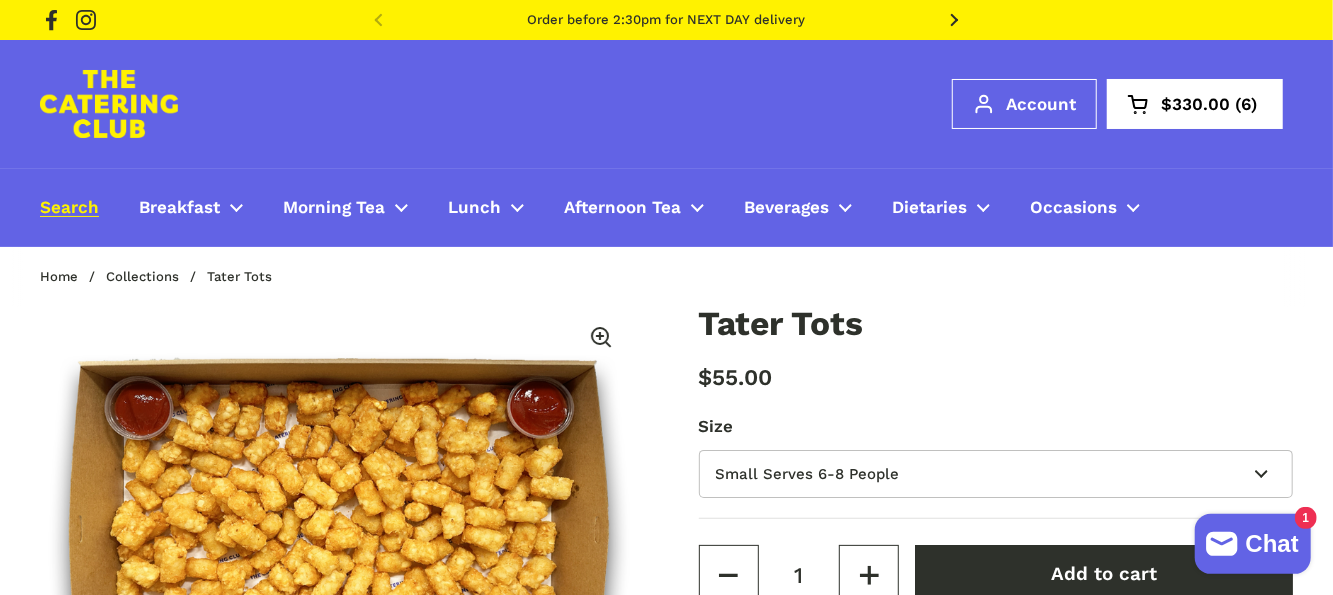 click on "Search" at bounding box center [69, 208] 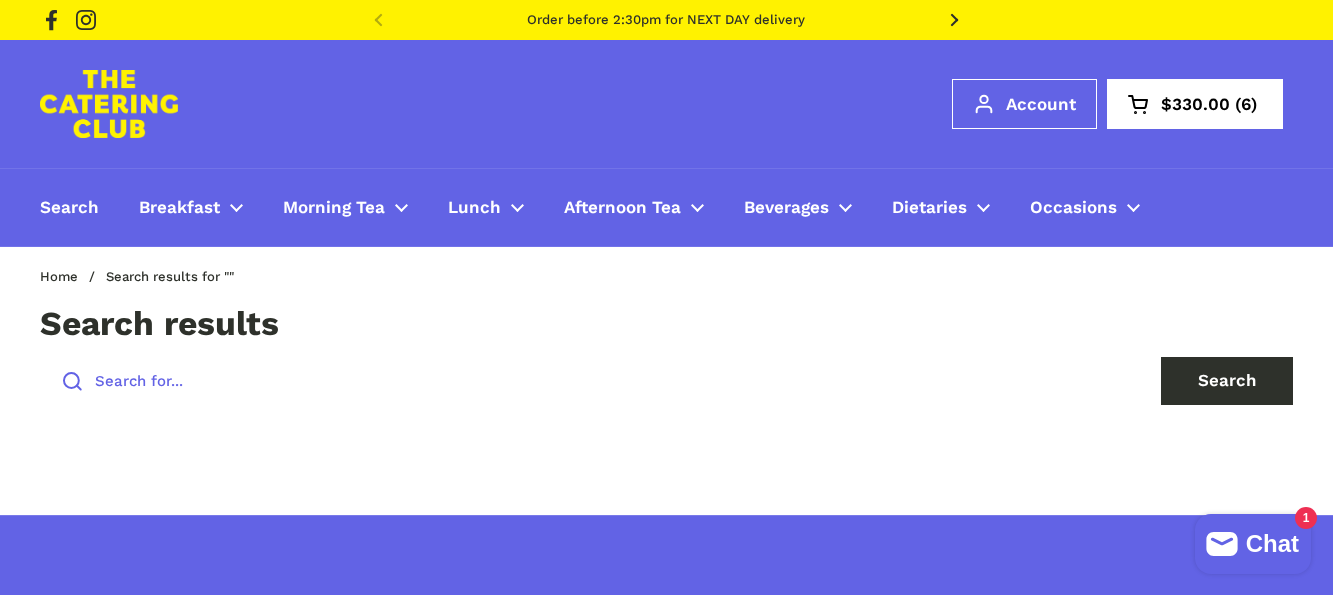 scroll, scrollTop: 0, scrollLeft: 0, axis: both 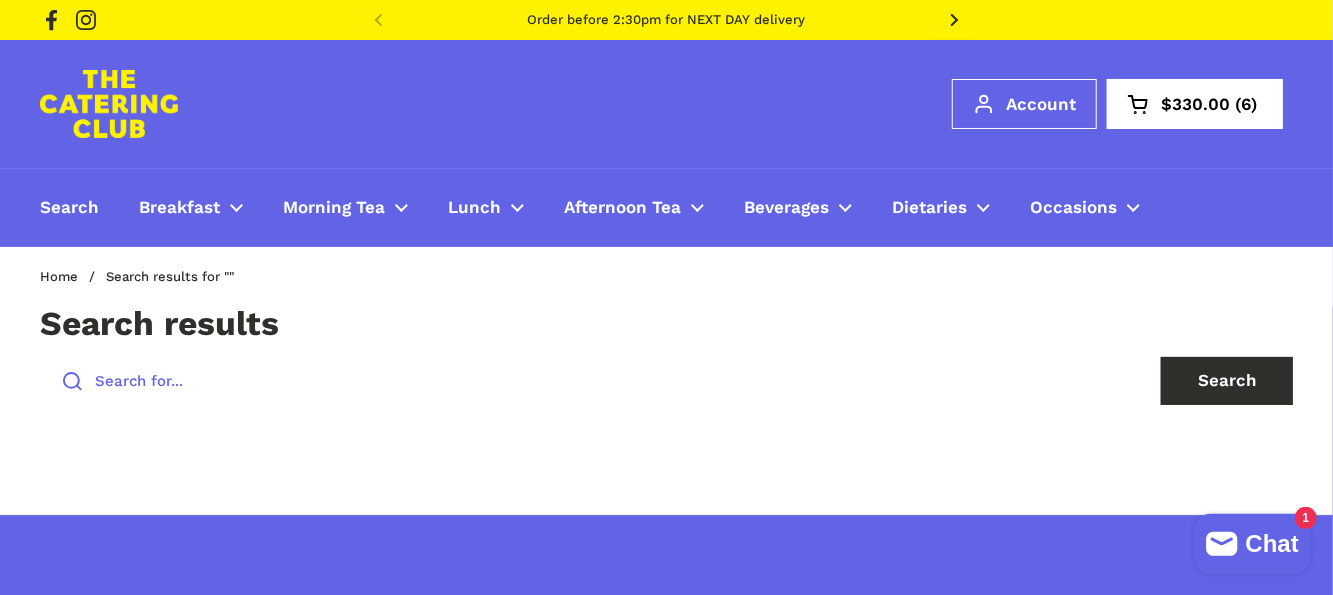 click at bounding box center [588, 381] 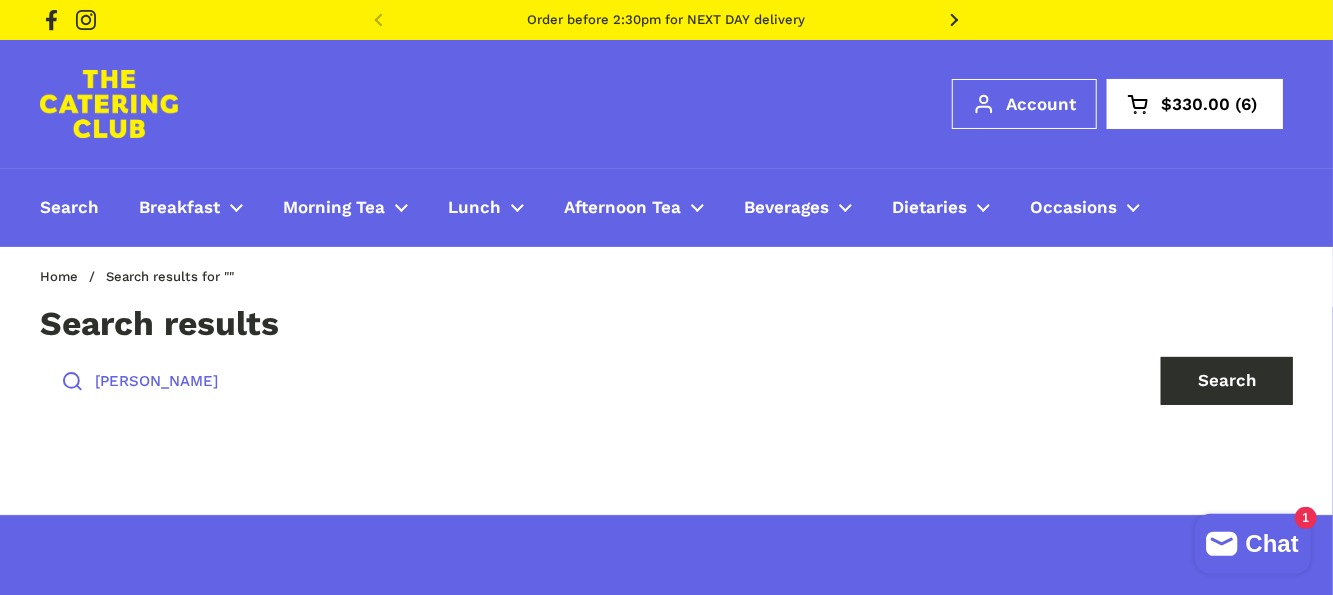 type on "Reuben Wrap" 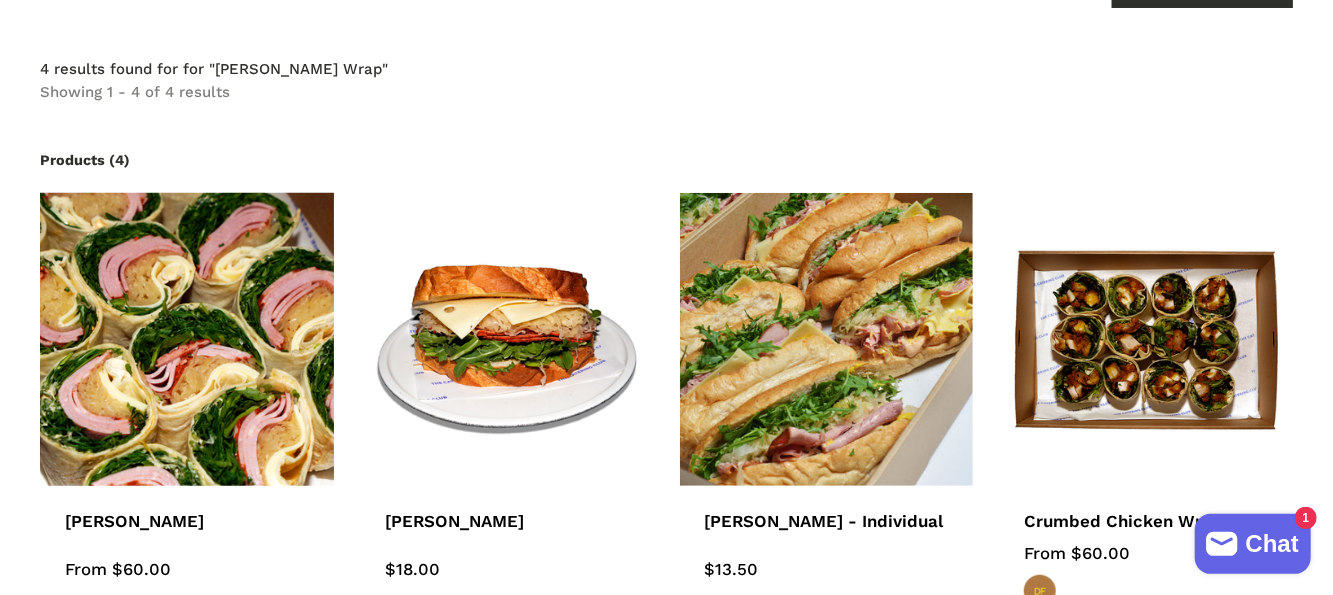 scroll, scrollTop: 400, scrollLeft: 0, axis: vertical 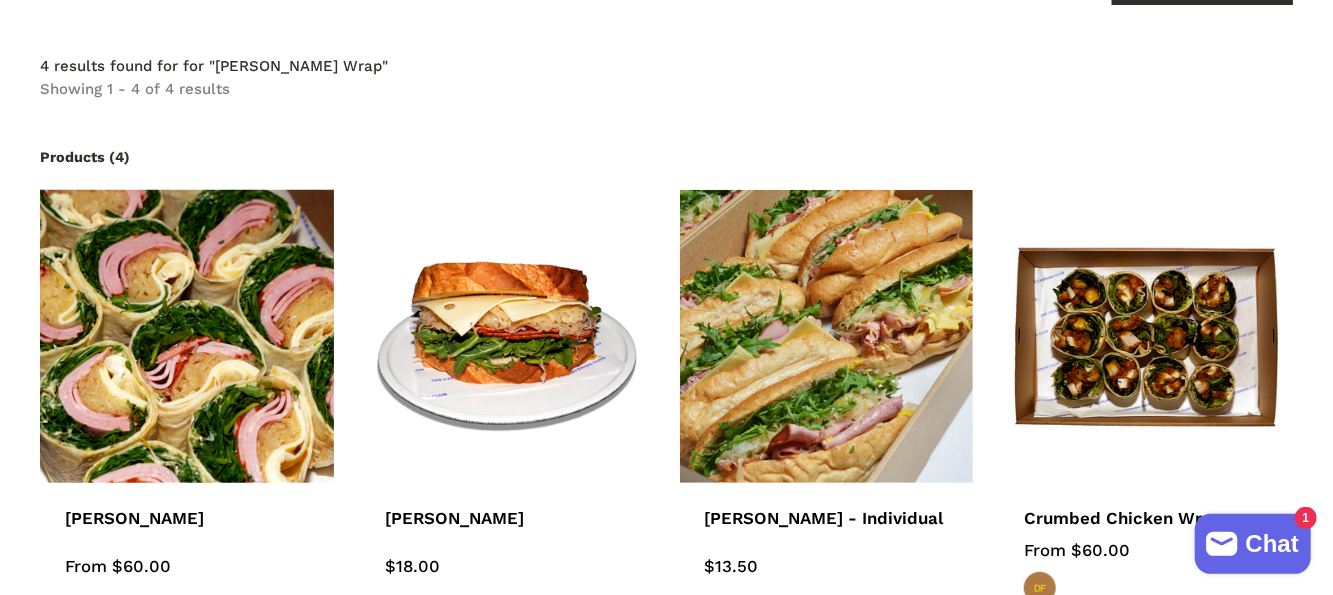 click at bounding box center (186, 336) 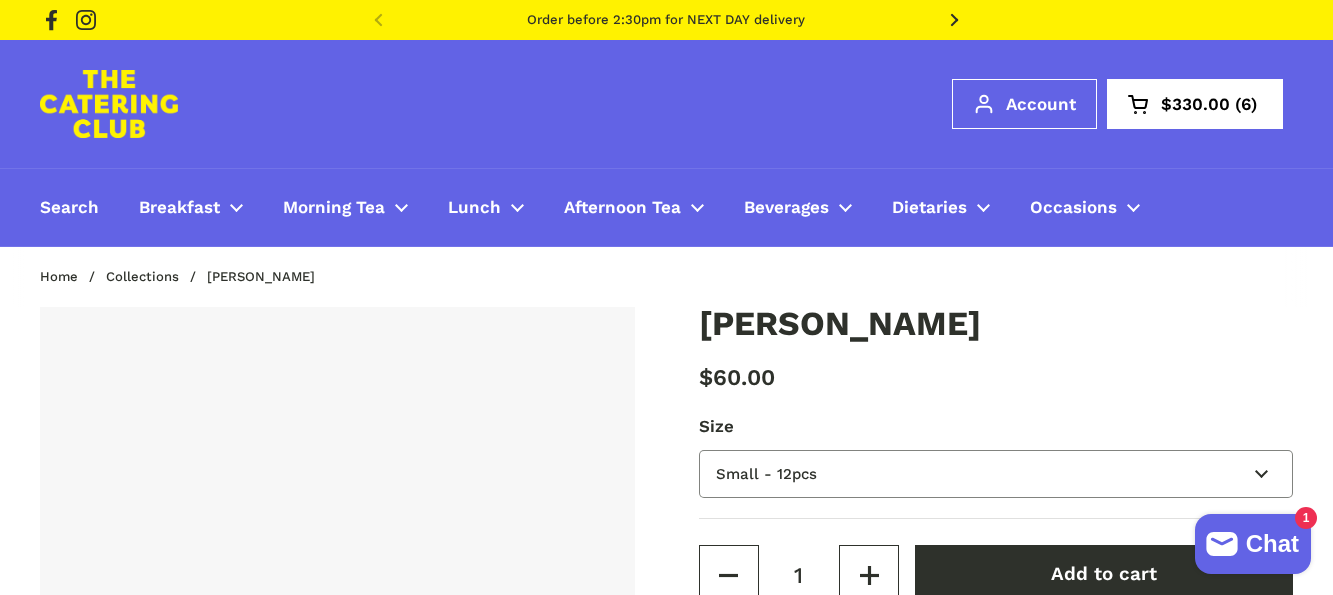 scroll, scrollTop: 0, scrollLeft: 0, axis: both 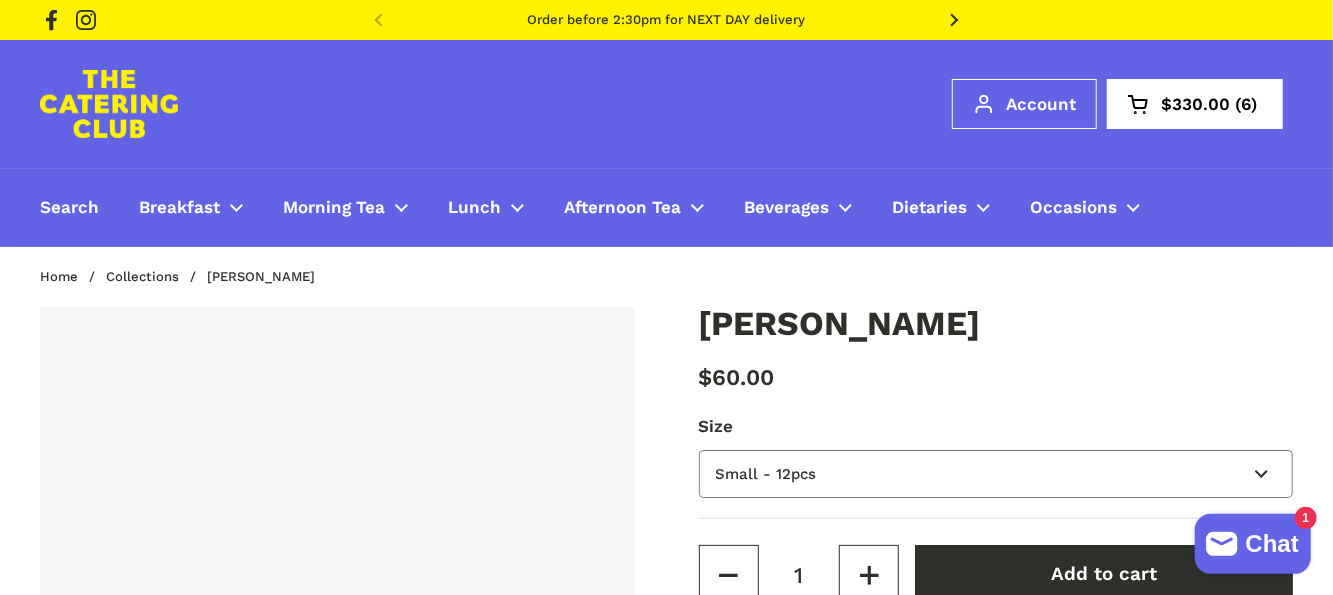 click on "Small - 12pcs
Large - 24pcs" at bounding box center (996, 474) 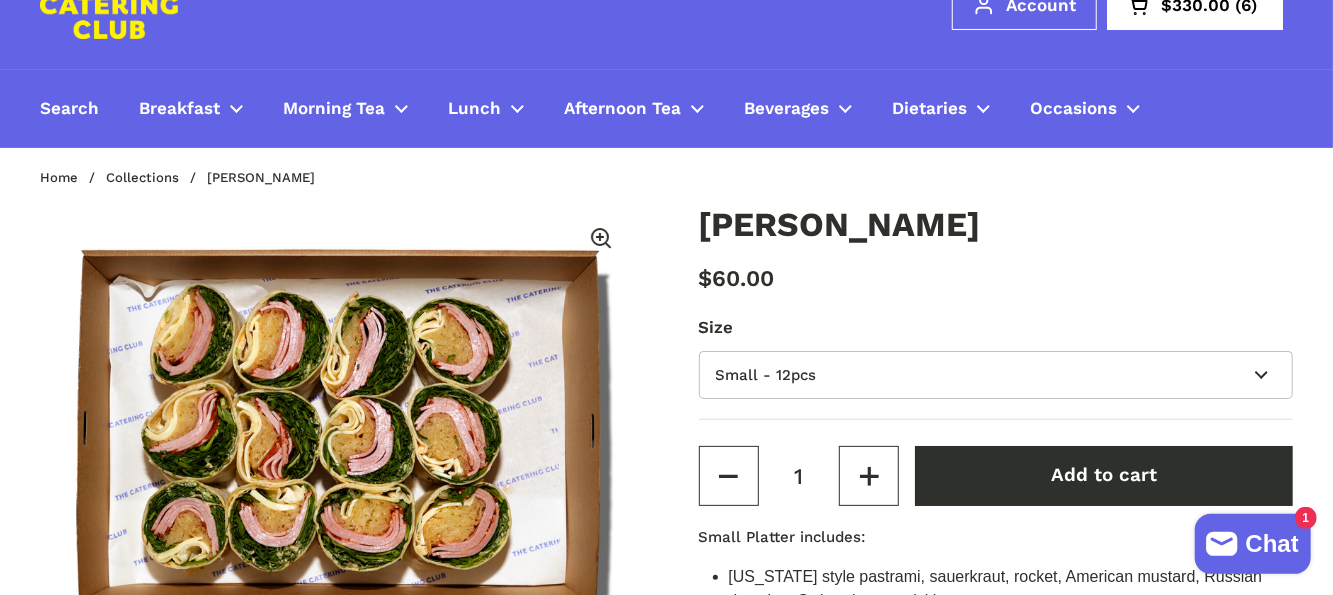 scroll, scrollTop: 100, scrollLeft: 0, axis: vertical 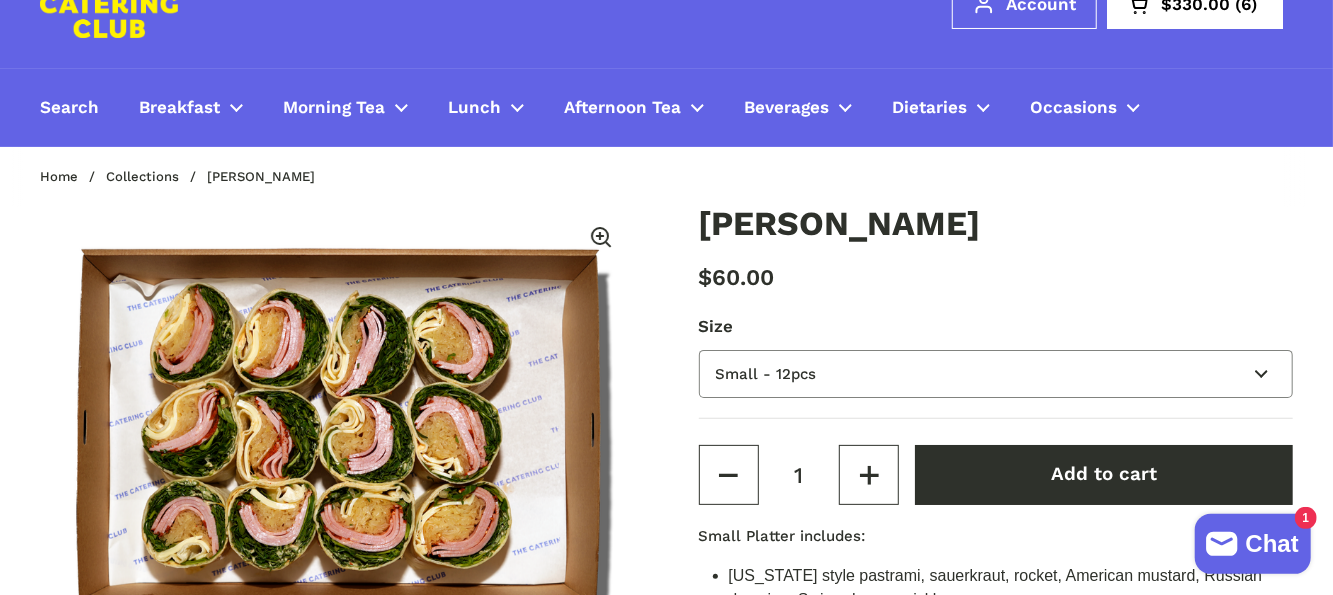 click on "Small - 12pcs
Large - 24pcs" at bounding box center (996, 374) 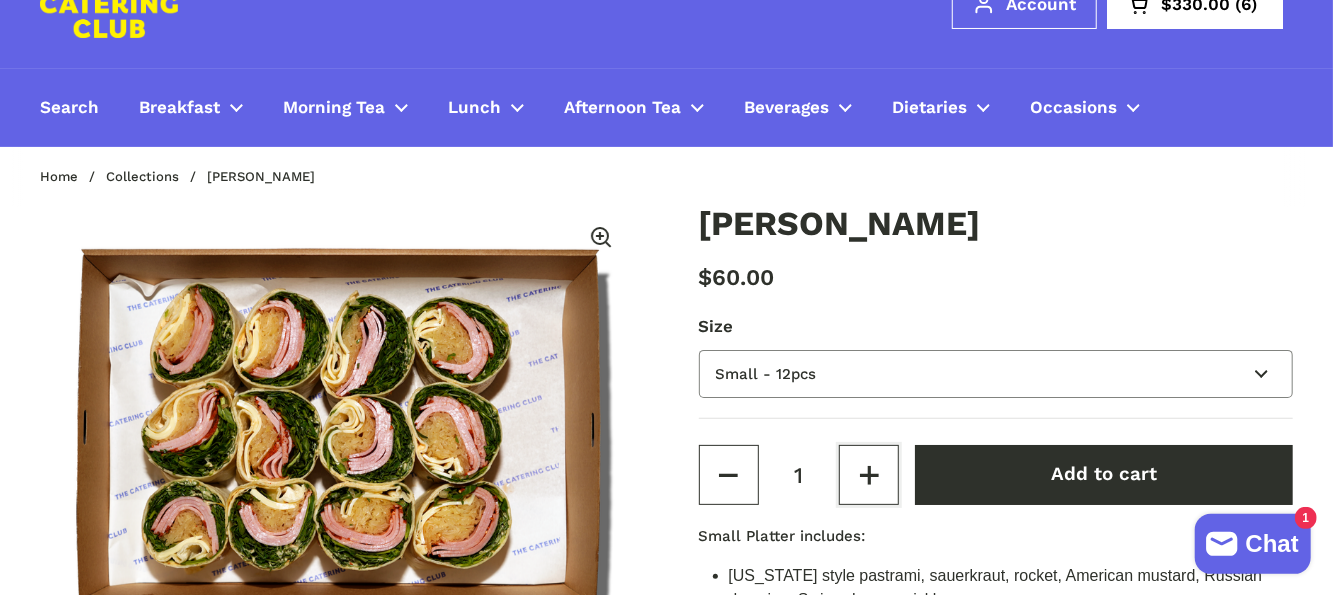 select on "Large - 24pcs" 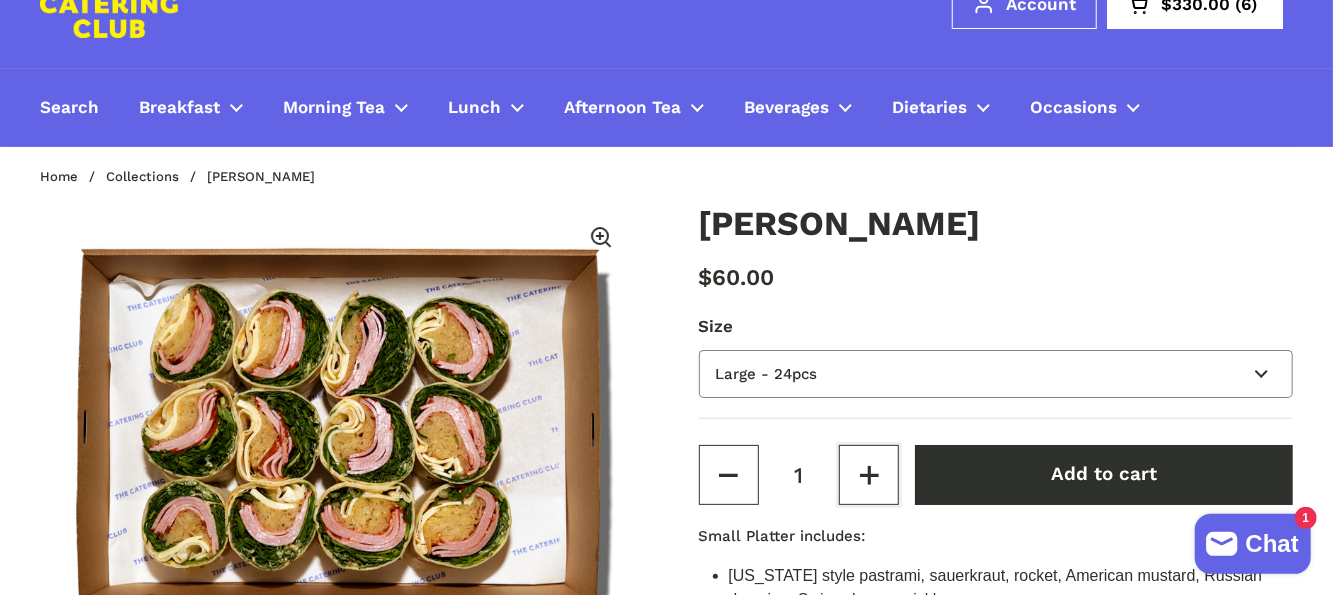 type 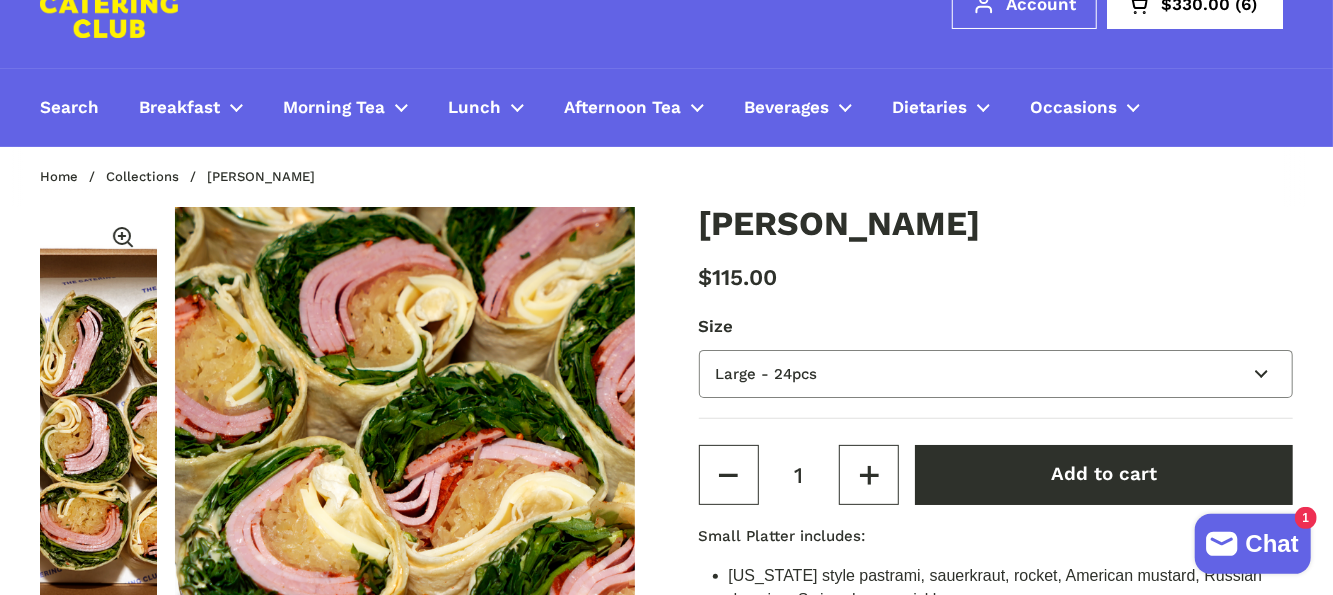 scroll, scrollTop: 0, scrollLeft: 612, axis: horizontal 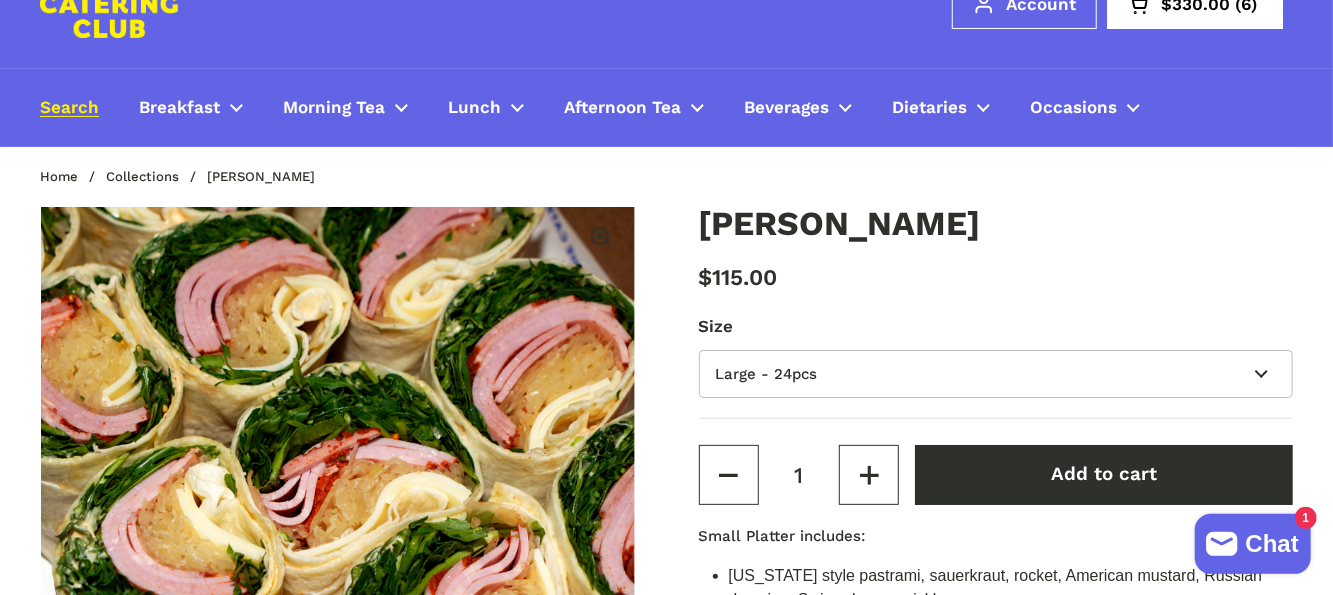 click on "Search" at bounding box center (69, 108) 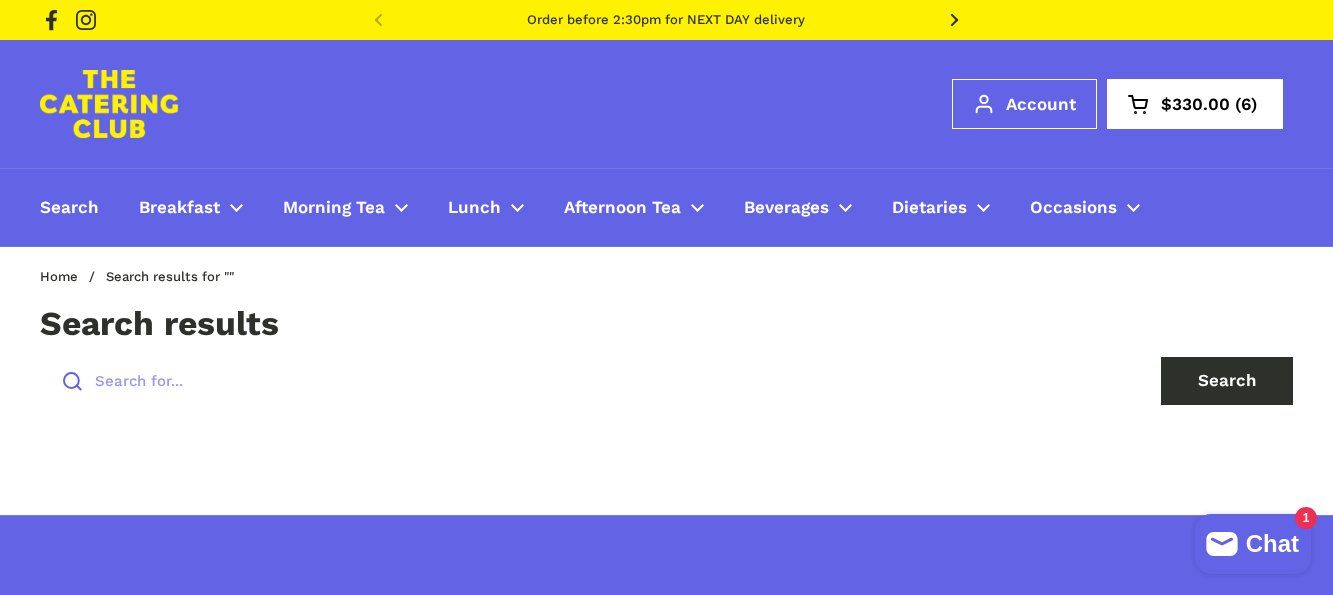 scroll, scrollTop: 0, scrollLeft: 0, axis: both 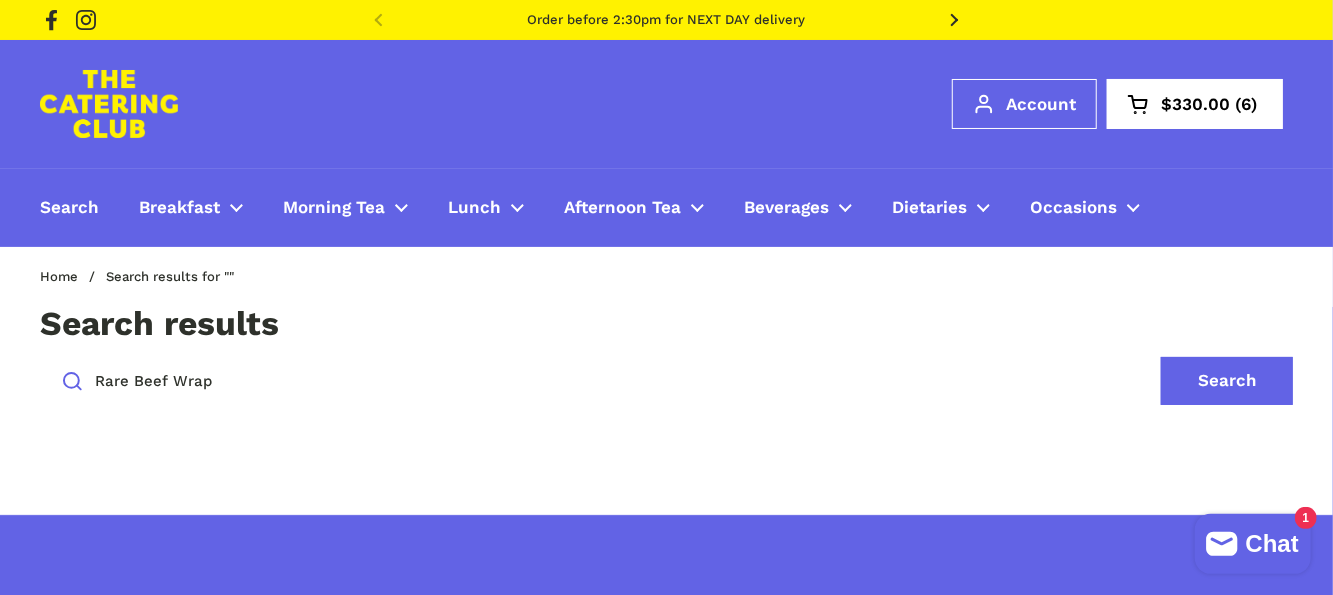 type on "Rare Beef Wrap" 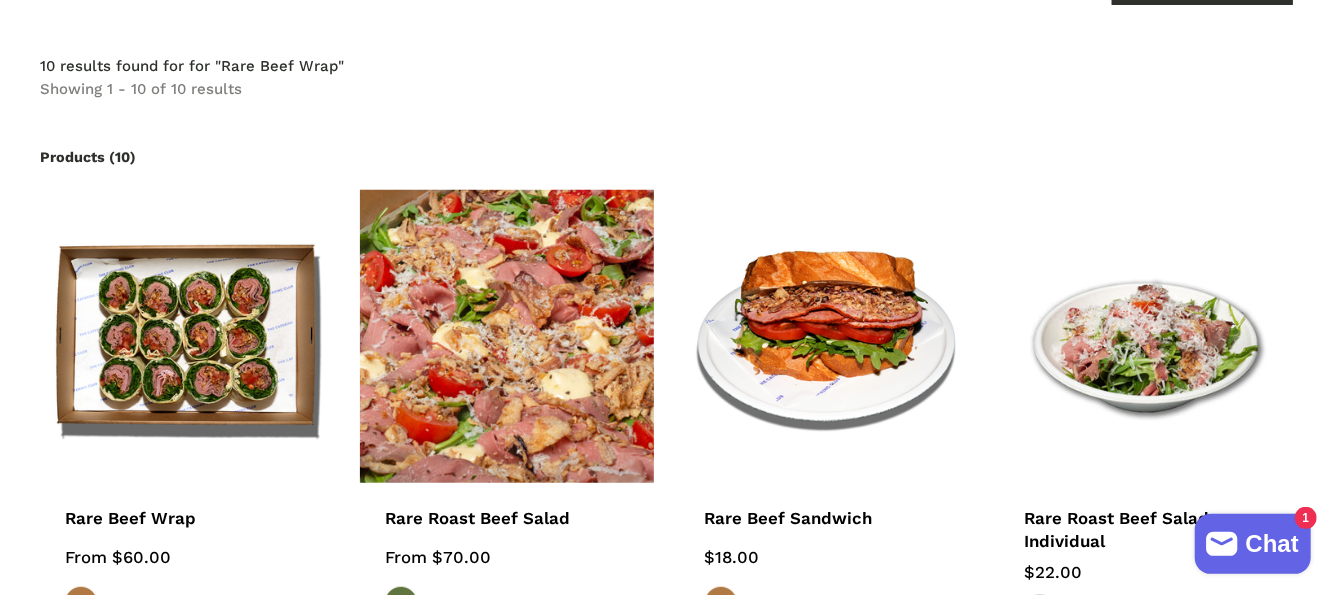scroll, scrollTop: 400, scrollLeft: 0, axis: vertical 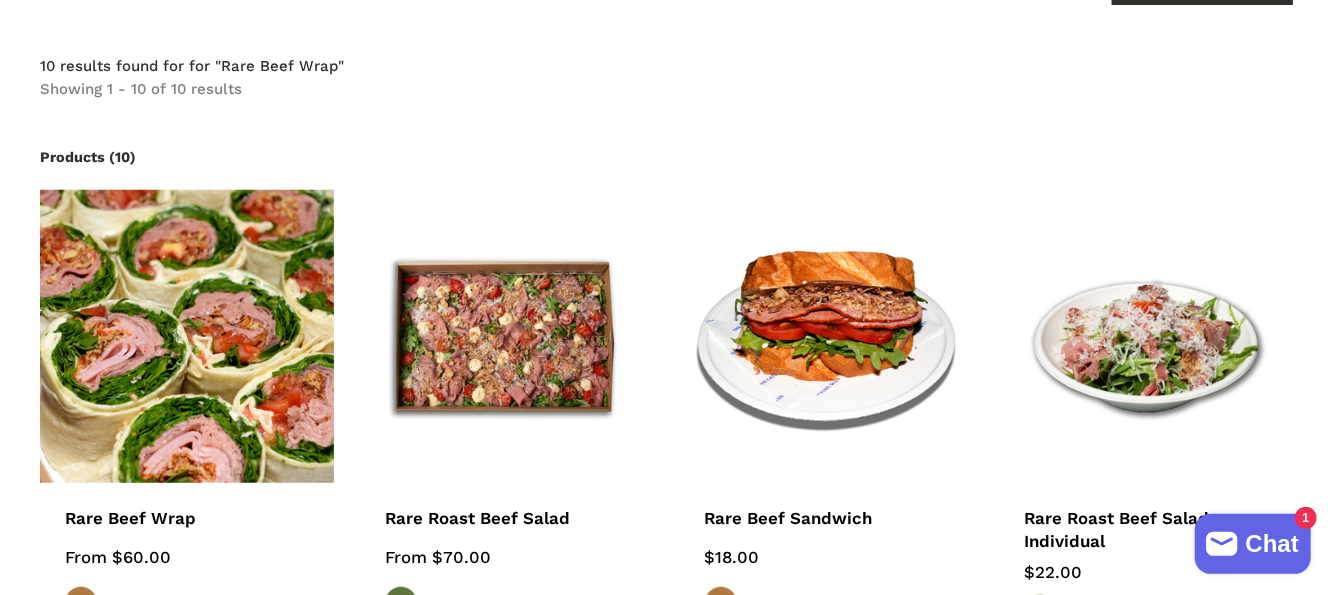 click at bounding box center (186, 336) 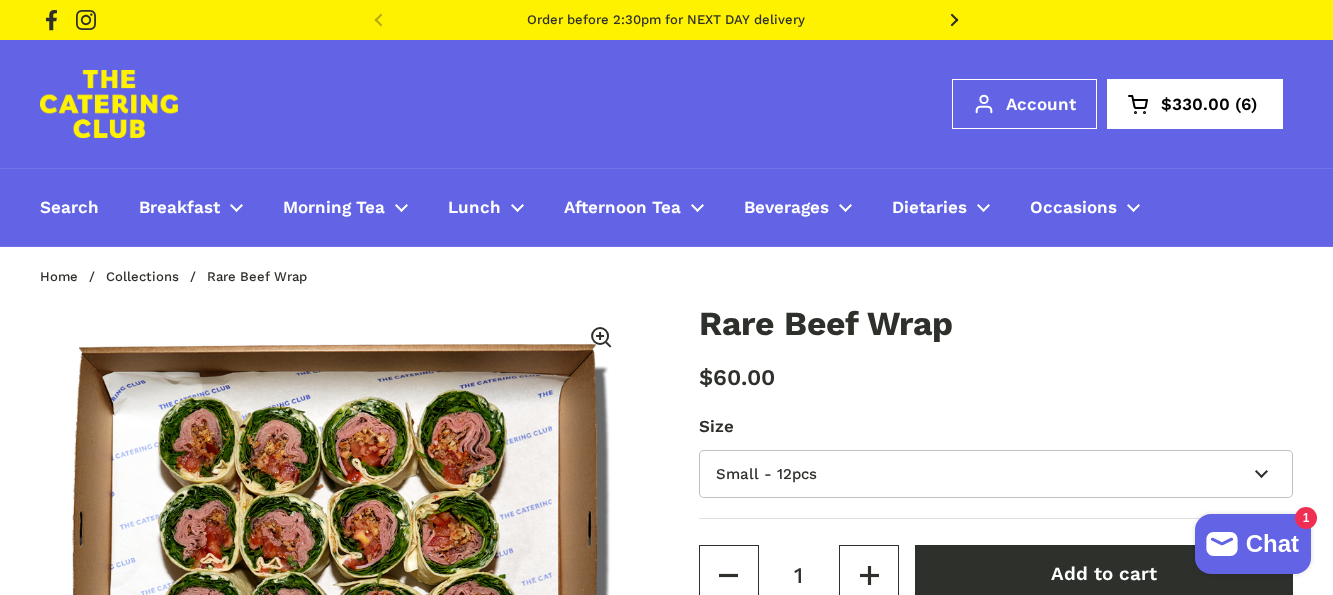 scroll, scrollTop: 0, scrollLeft: 0, axis: both 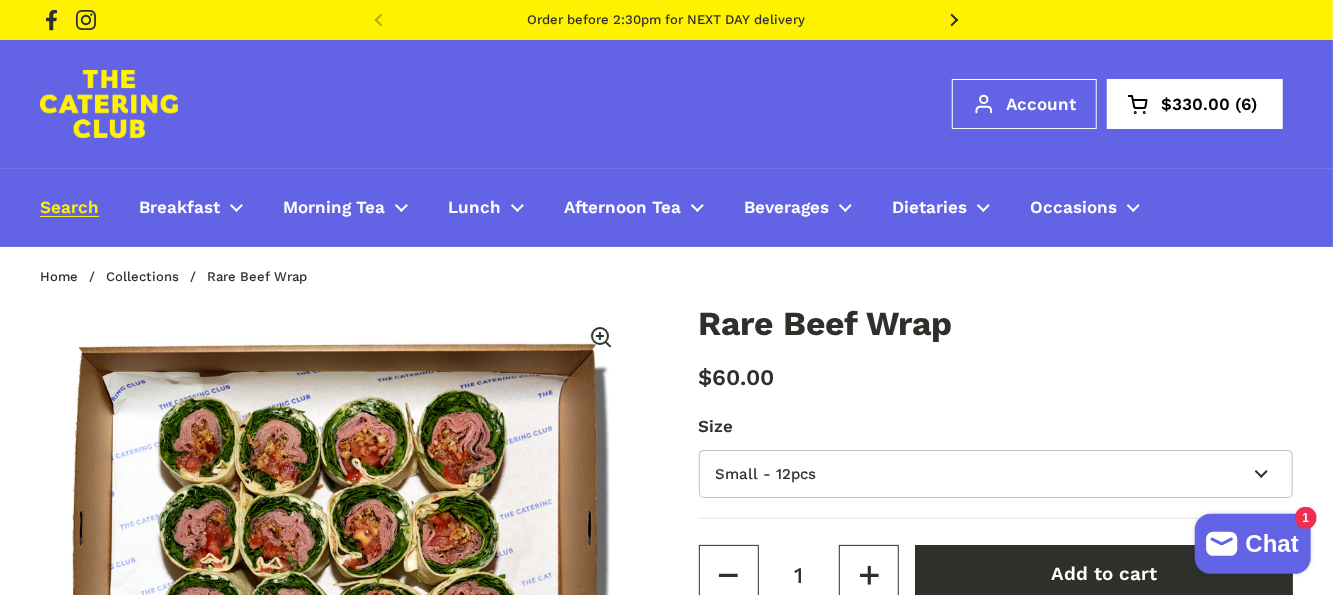 click on "Search" at bounding box center (69, 208) 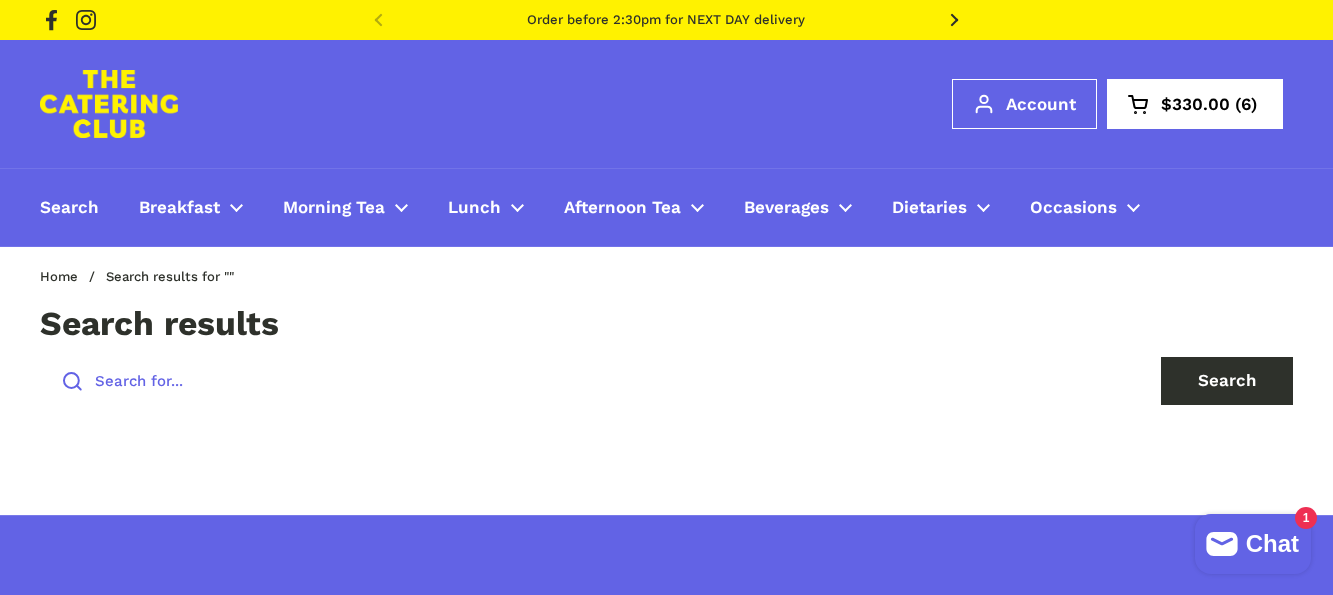 scroll, scrollTop: 0, scrollLeft: 0, axis: both 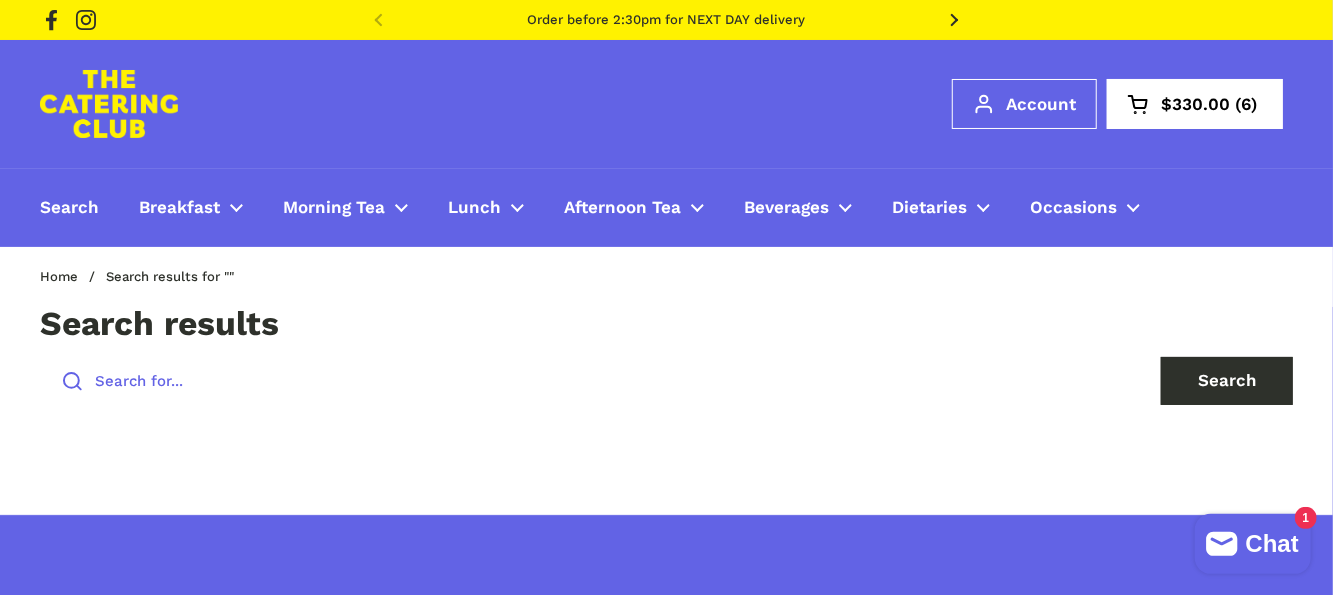 click at bounding box center (588, 381) 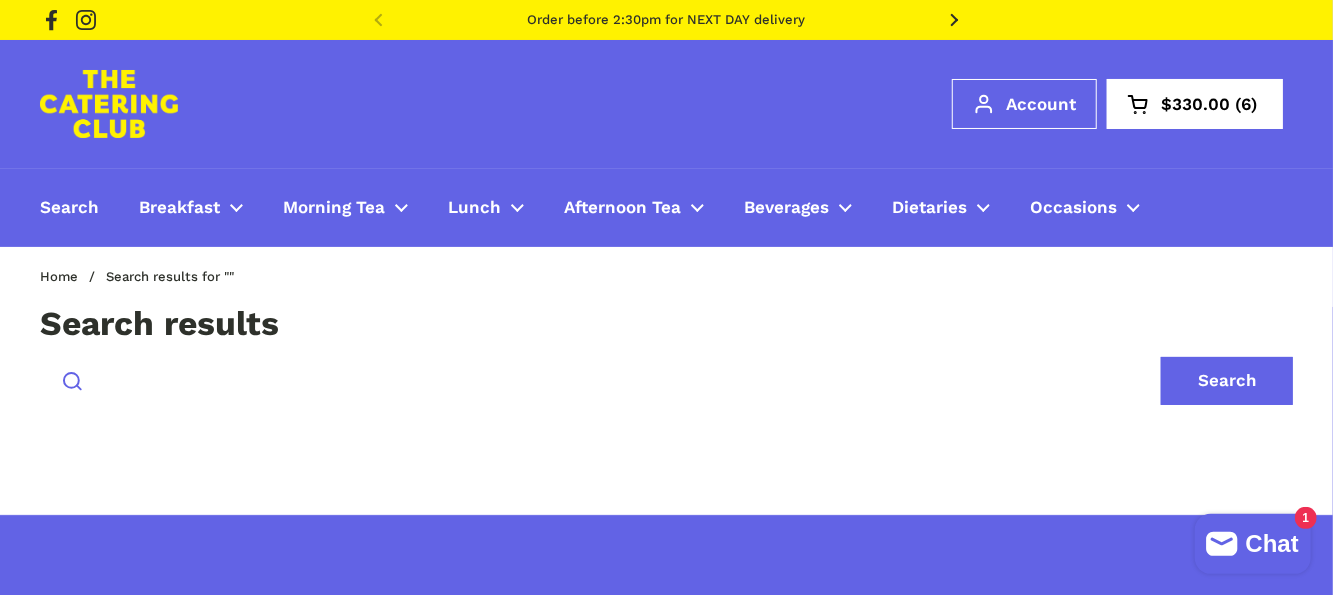 type on "Poached Chicken Wrap" 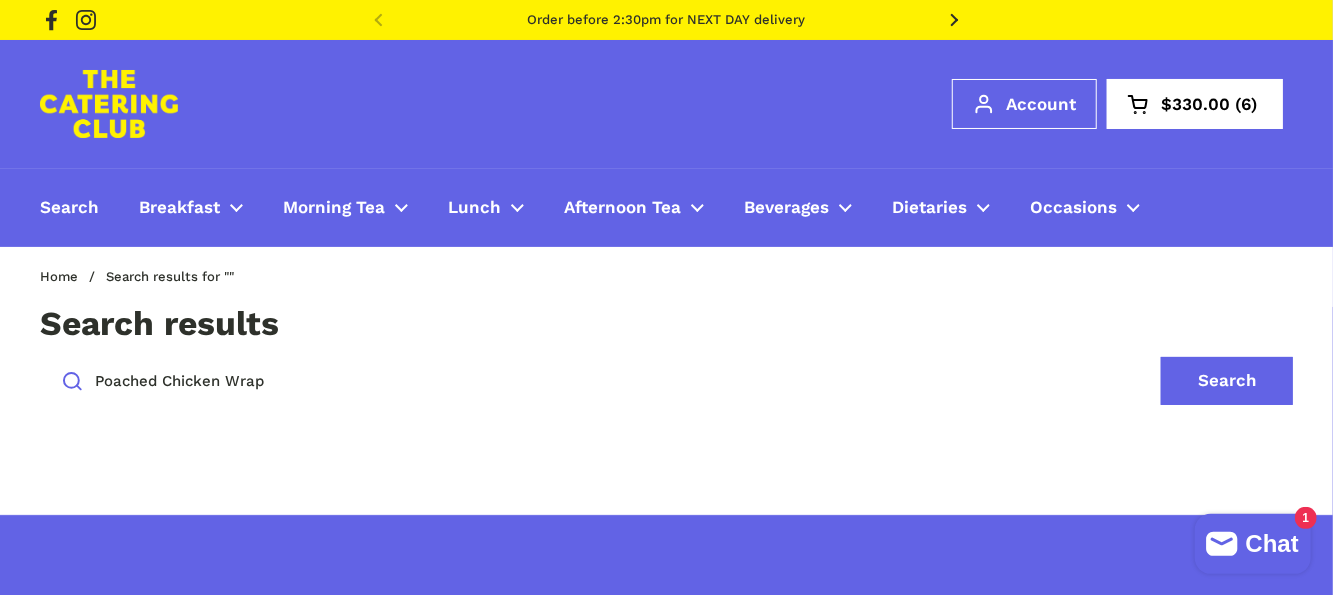 click on "Search" at bounding box center (1227, 381) 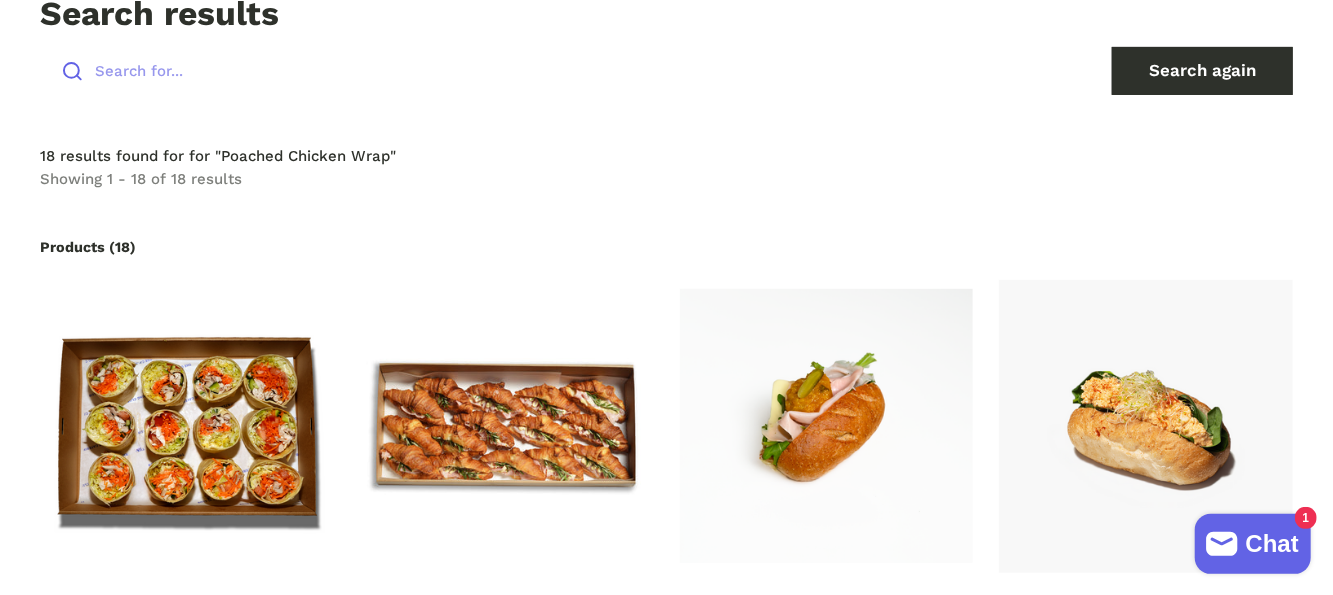 scroll, scrollTop: 400, scrollLeft: 0, axis: vertical 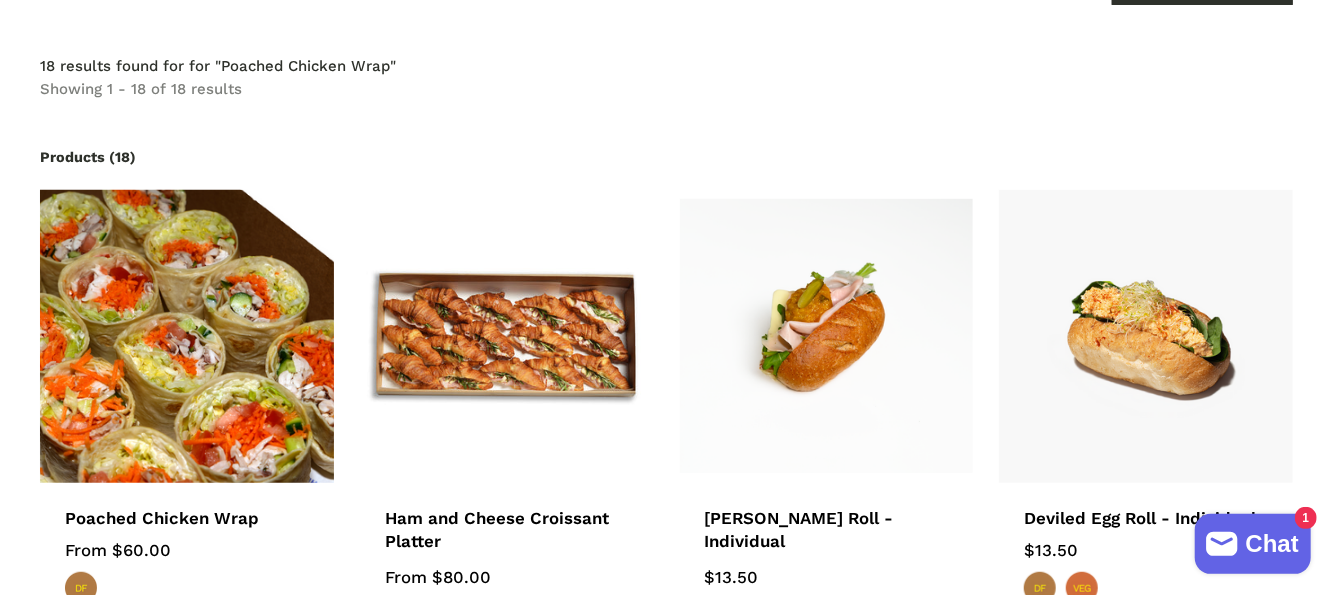 click at bounding box center (186, 336) 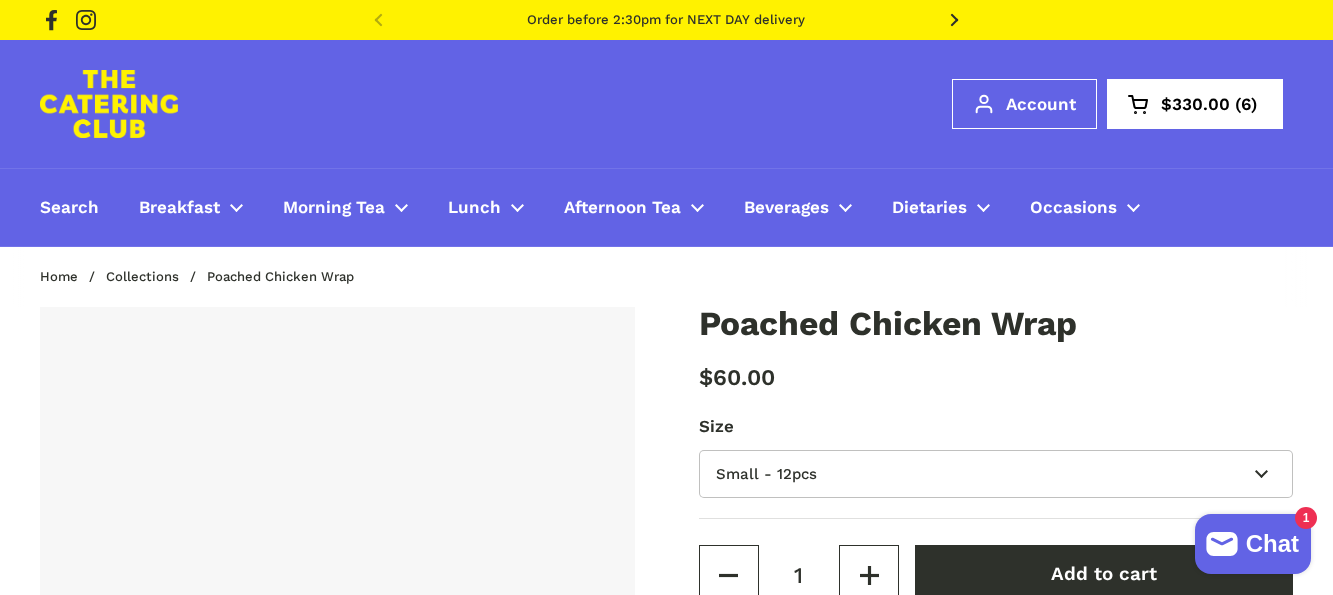 scroll, scrollTop: 0, scrollLeft: 0, axis: both 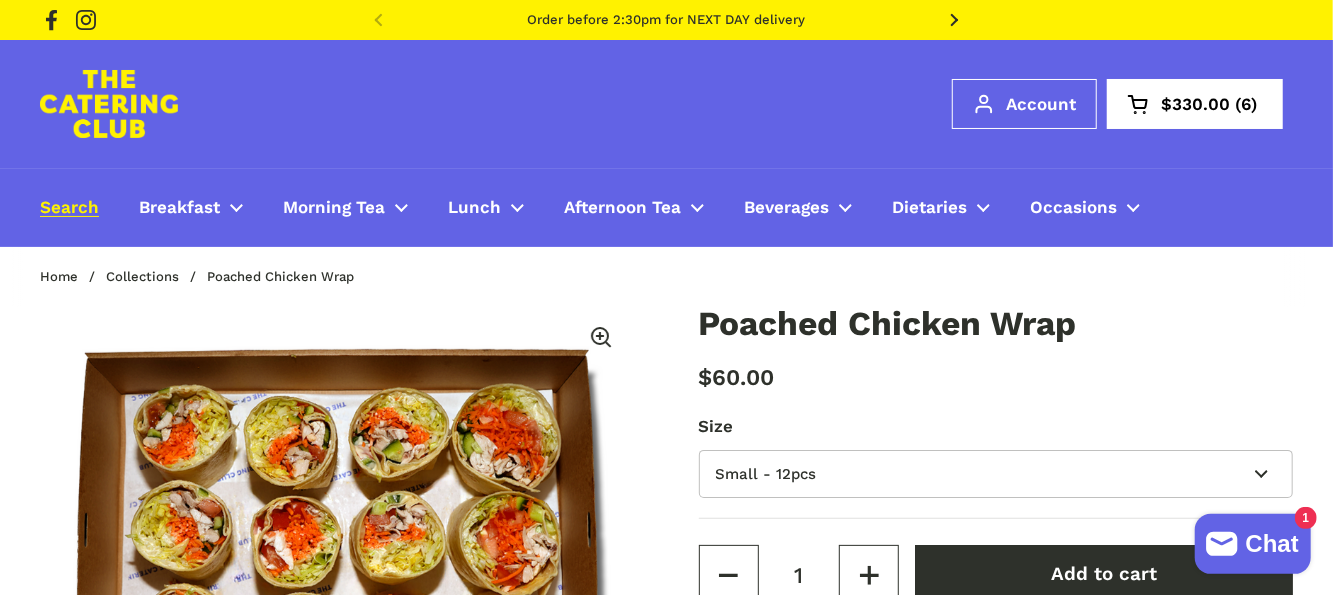 click on "Search" at bounding box center (69, 208) 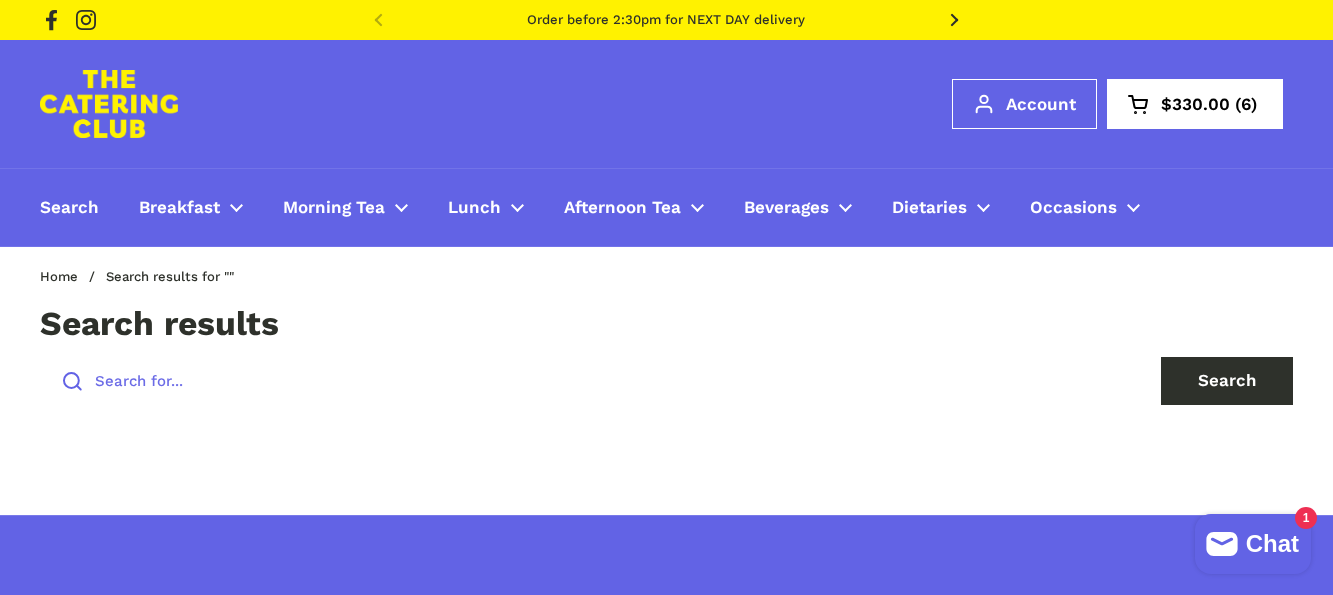 scroll, scrollTop: 0, scrollLeft: 0, axis: both 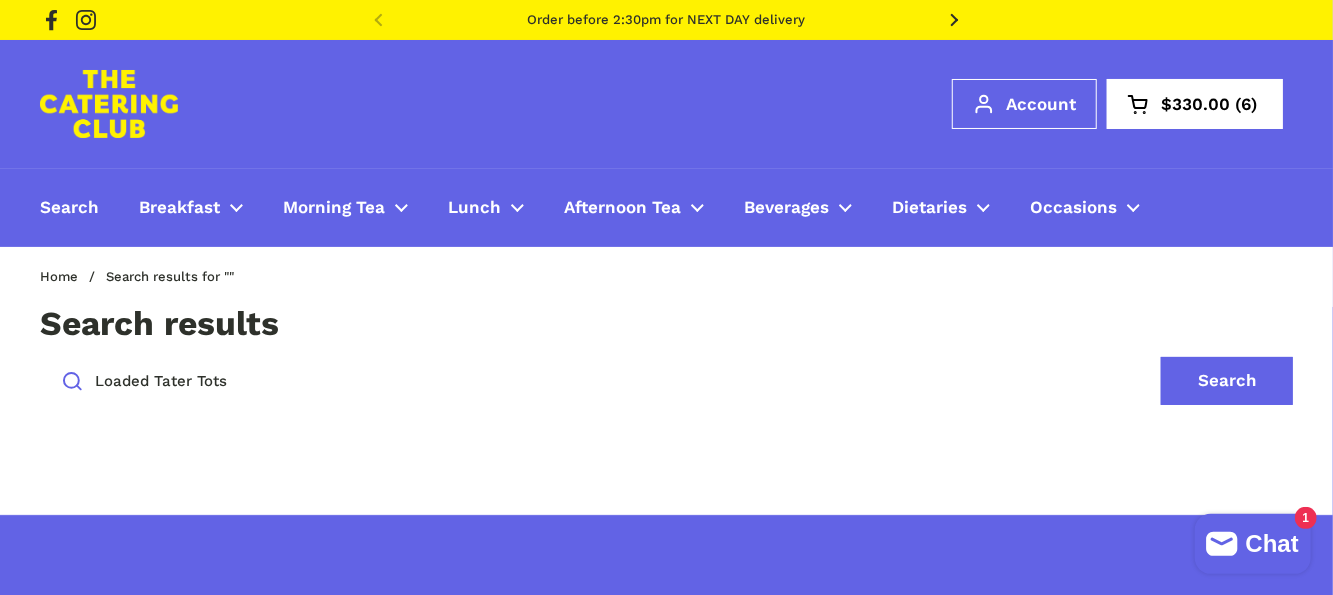 type on "Loaded Tater Tots" 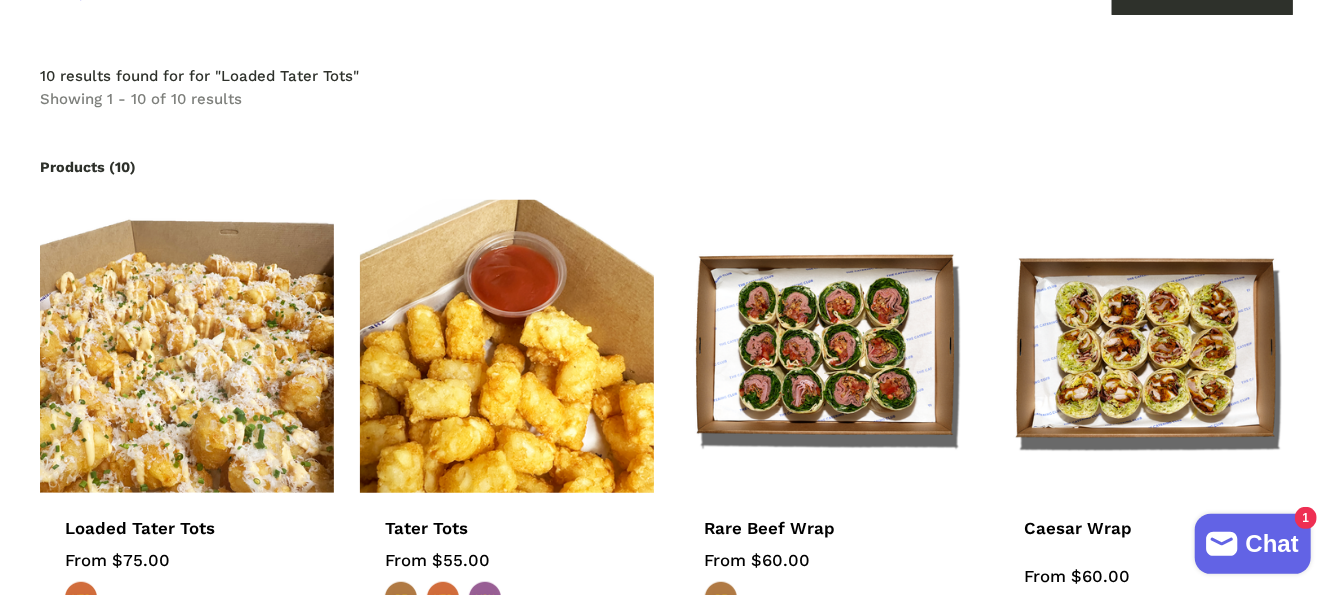 scroll, scrollTop: 400, scrollLeft: 0, axis: vertical 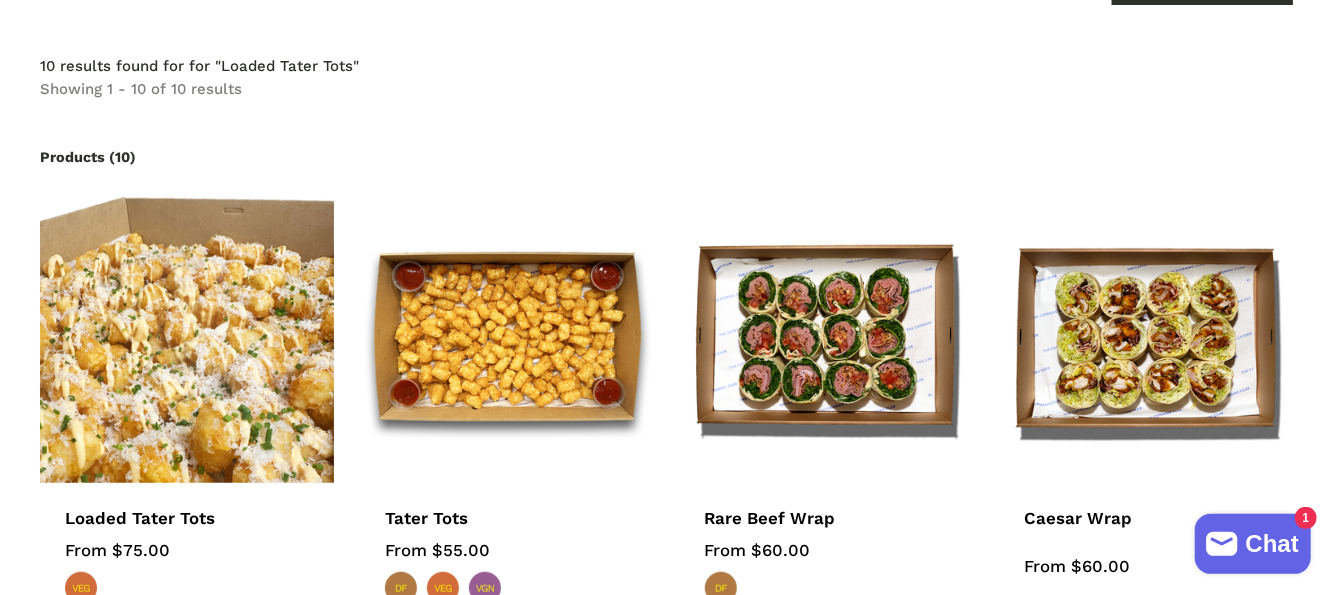 click at bounding box center (186, 336) 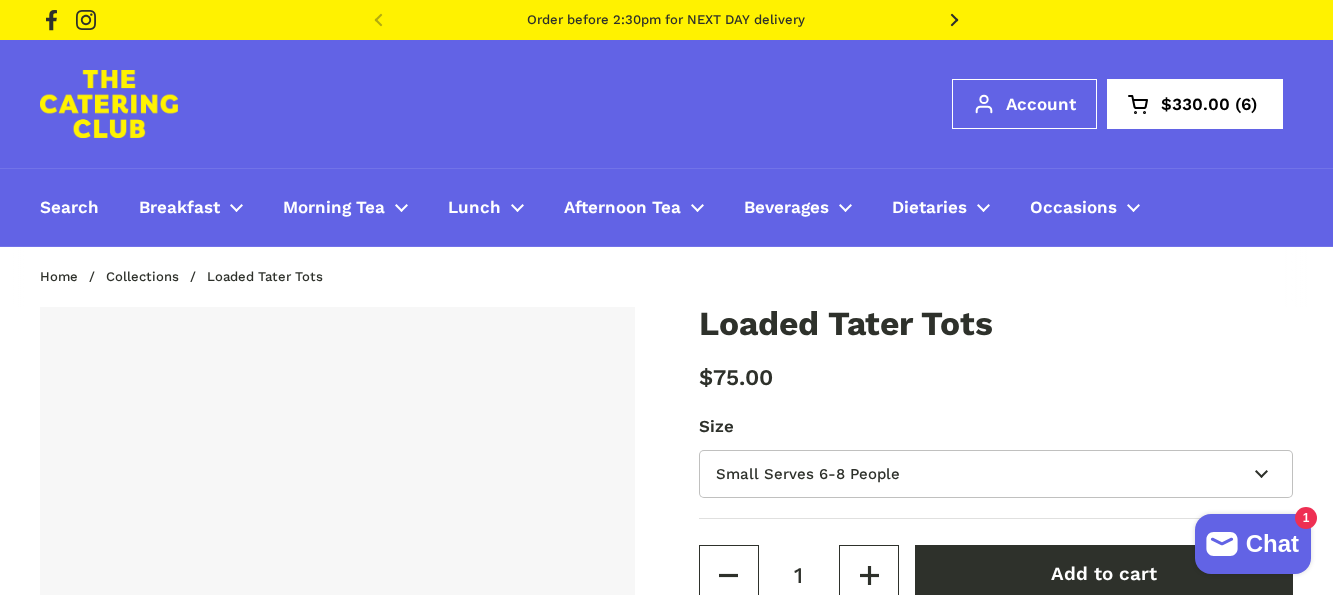 scroll, scrollTop: 0, scrollLeft: 0, axis: both 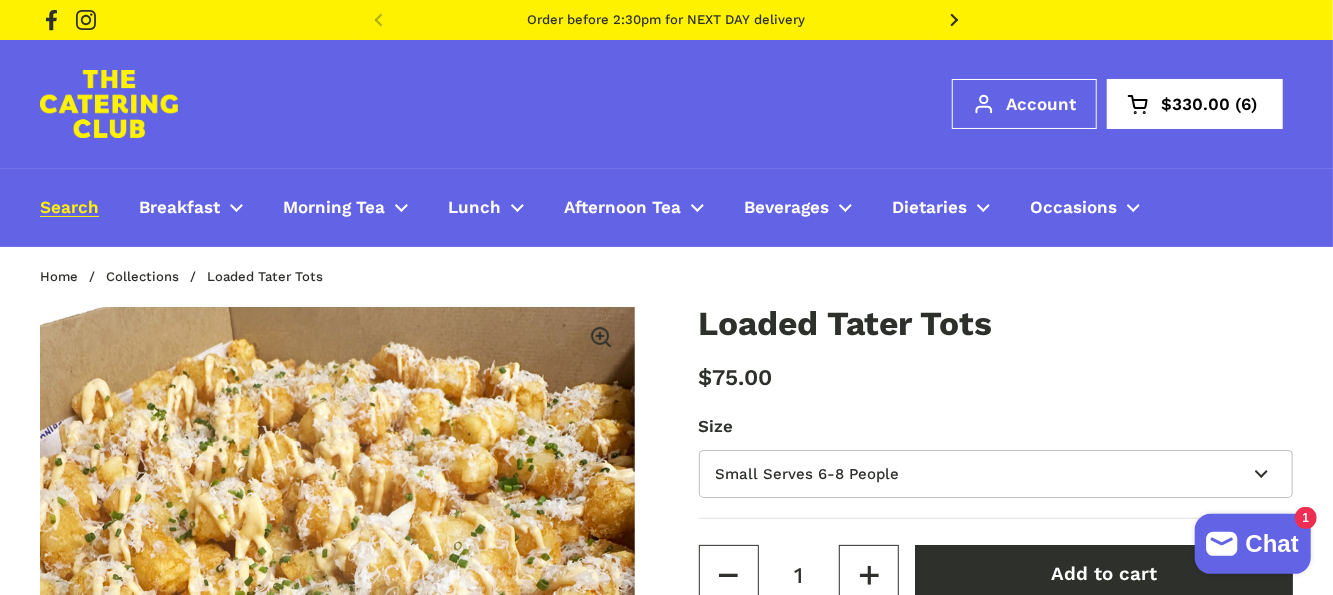 click on "Search" at bounding box center [69, 208] 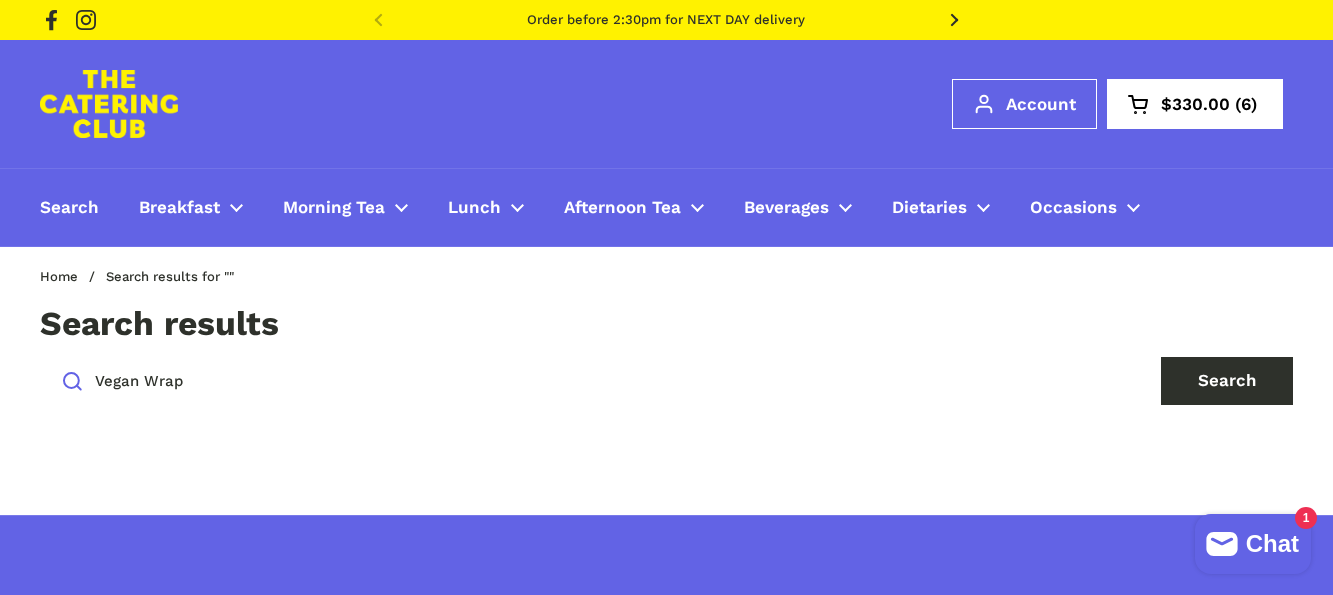 scroll, scrollTop: 0, scrollLeft: 0, axis: both 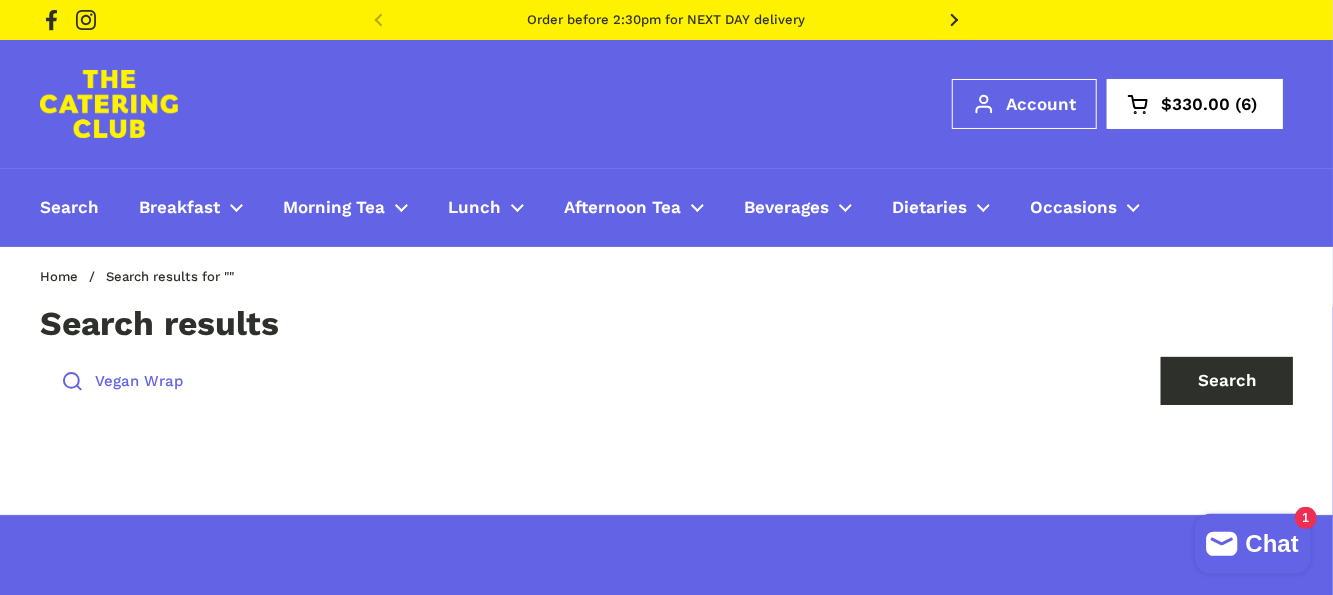 click on "Vegan Wrap" at bounding box center (588, 381) 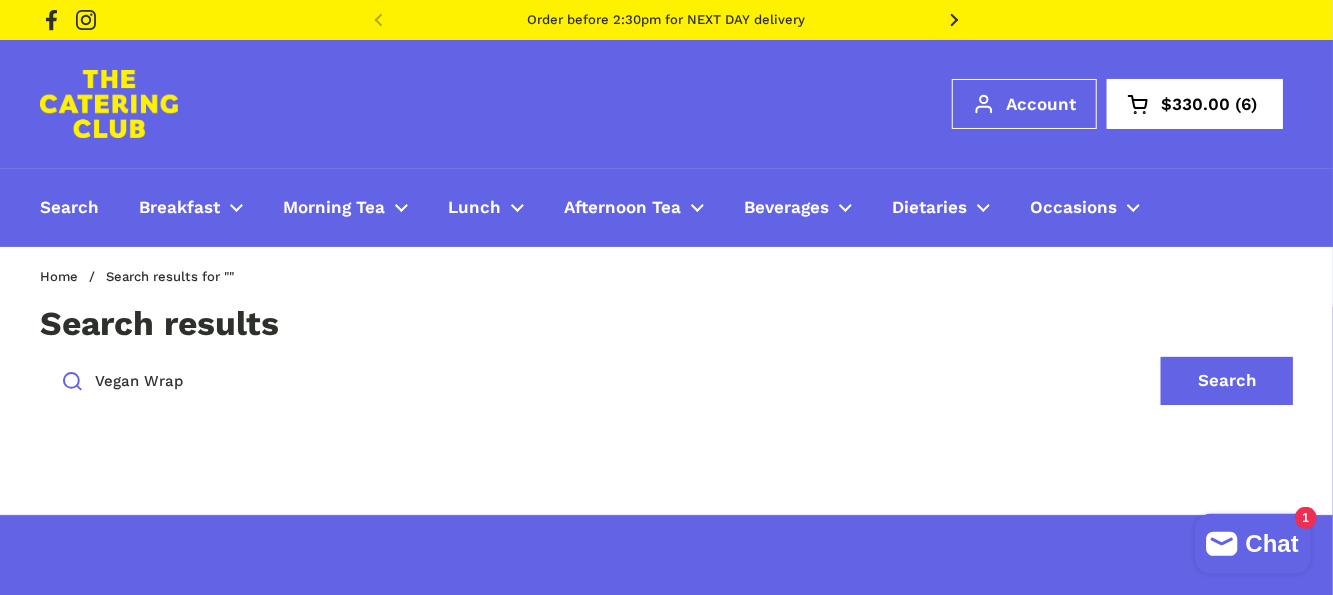 type on "Vegan Wrap" 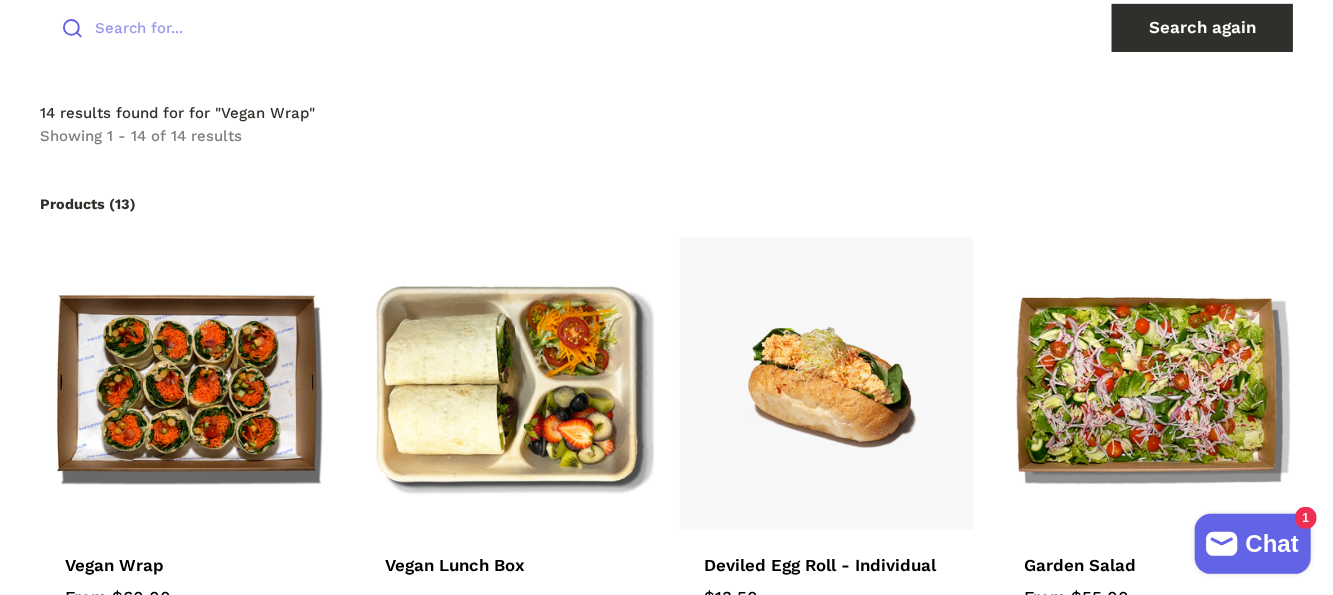 scroll, scrollTop: 400, scrollLeft: 0, axis: vertical 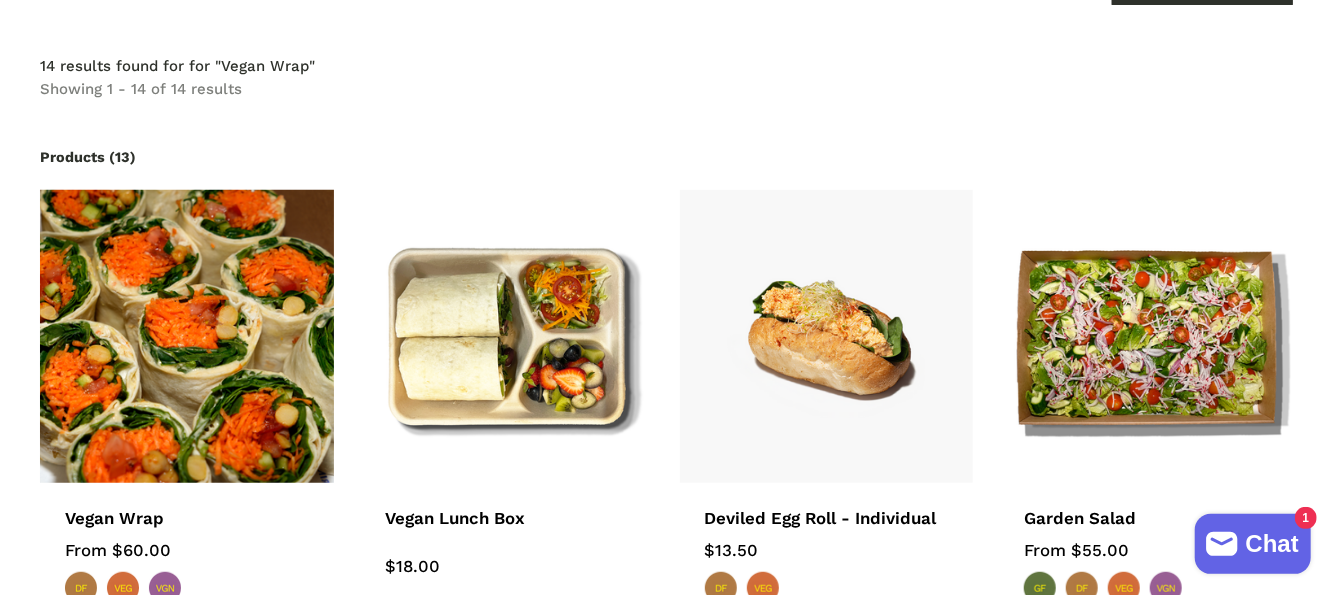 click at bounding box center [186, 336] 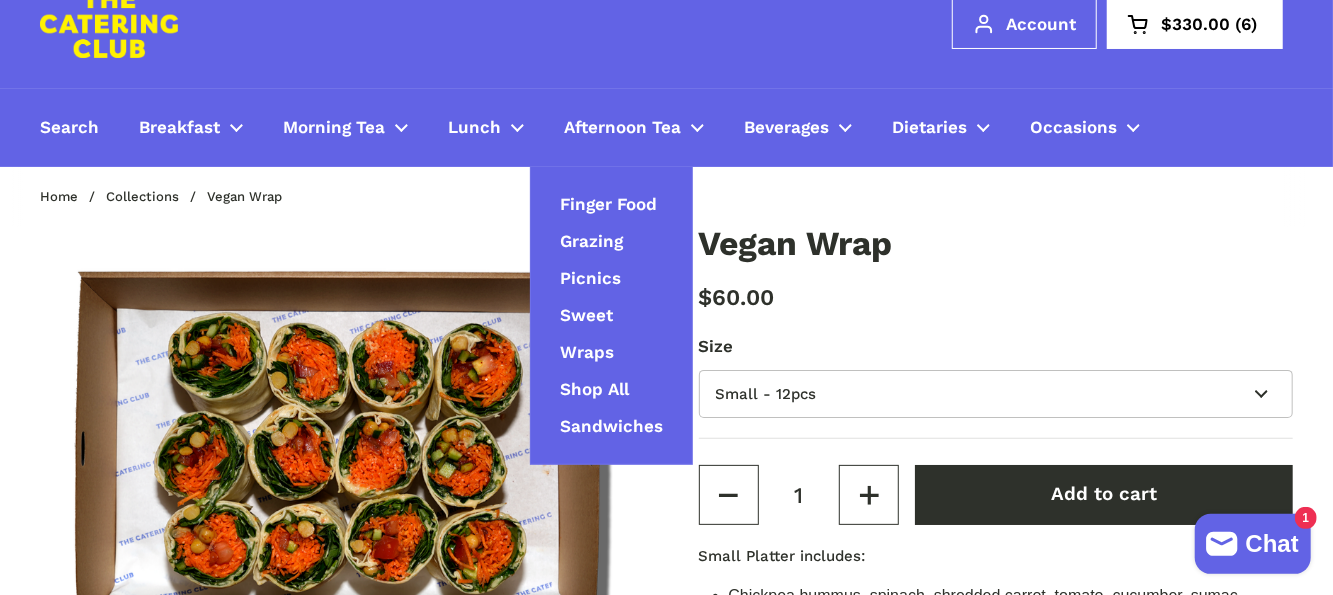 scroll, scrollTop: 100, scrollLeft: 0, axis: vertical 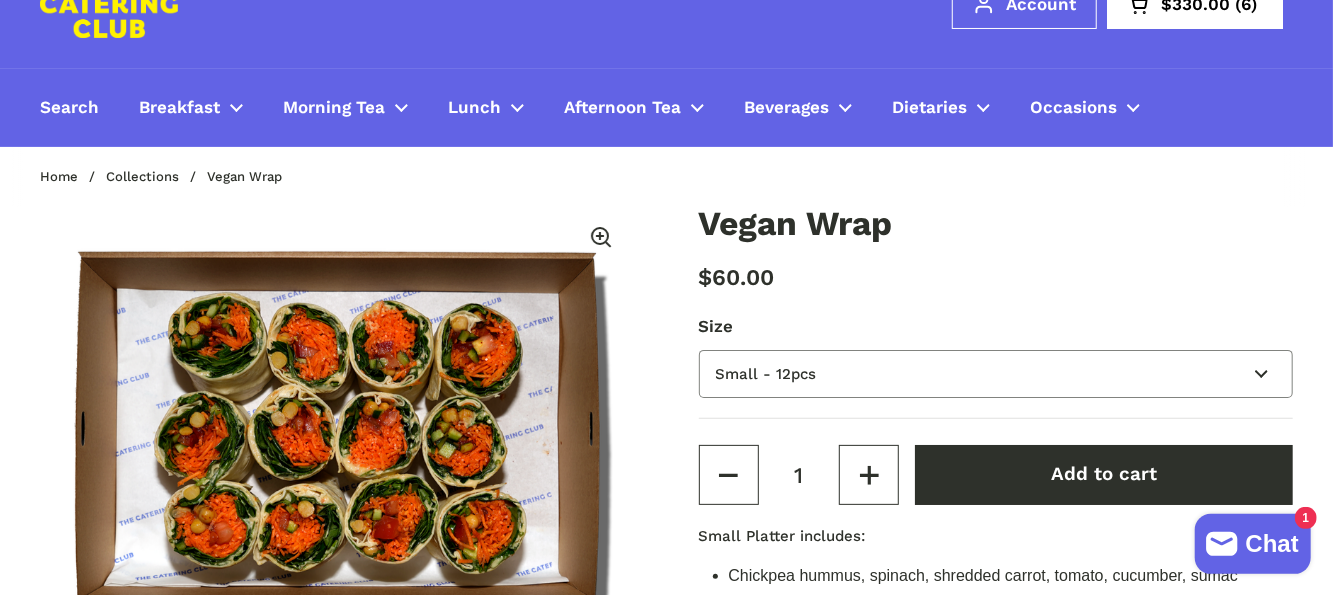 click on "Small - 12pcs
Large - 24pcs" at bounding box center [996, 374] 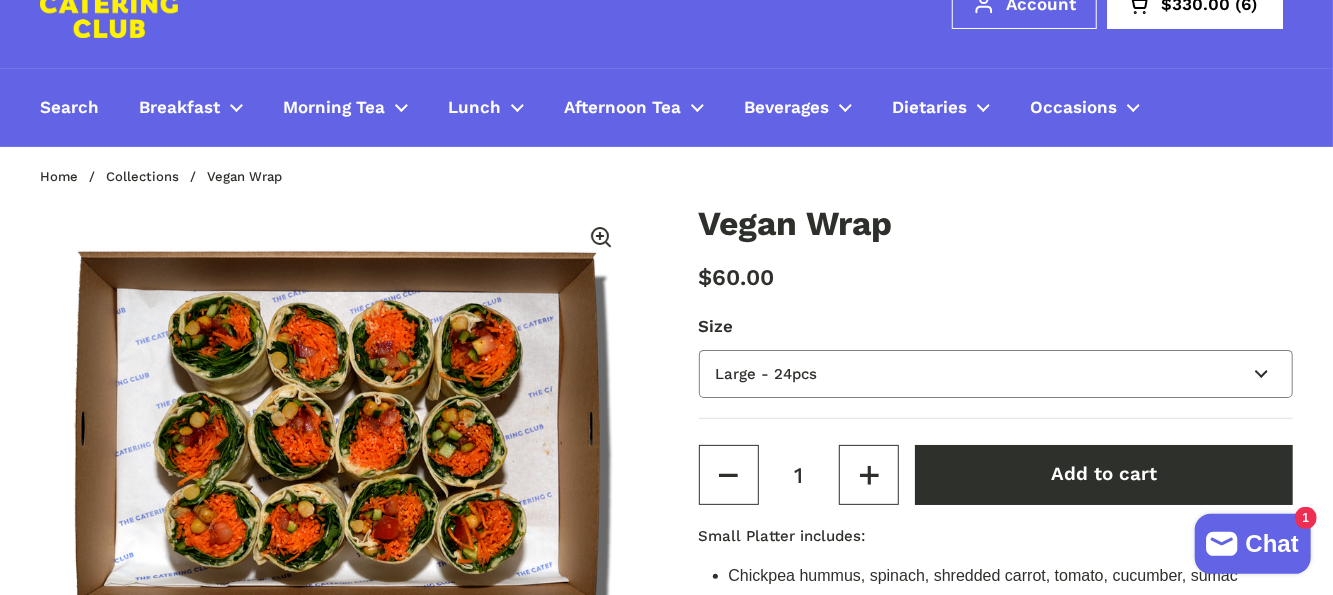 type 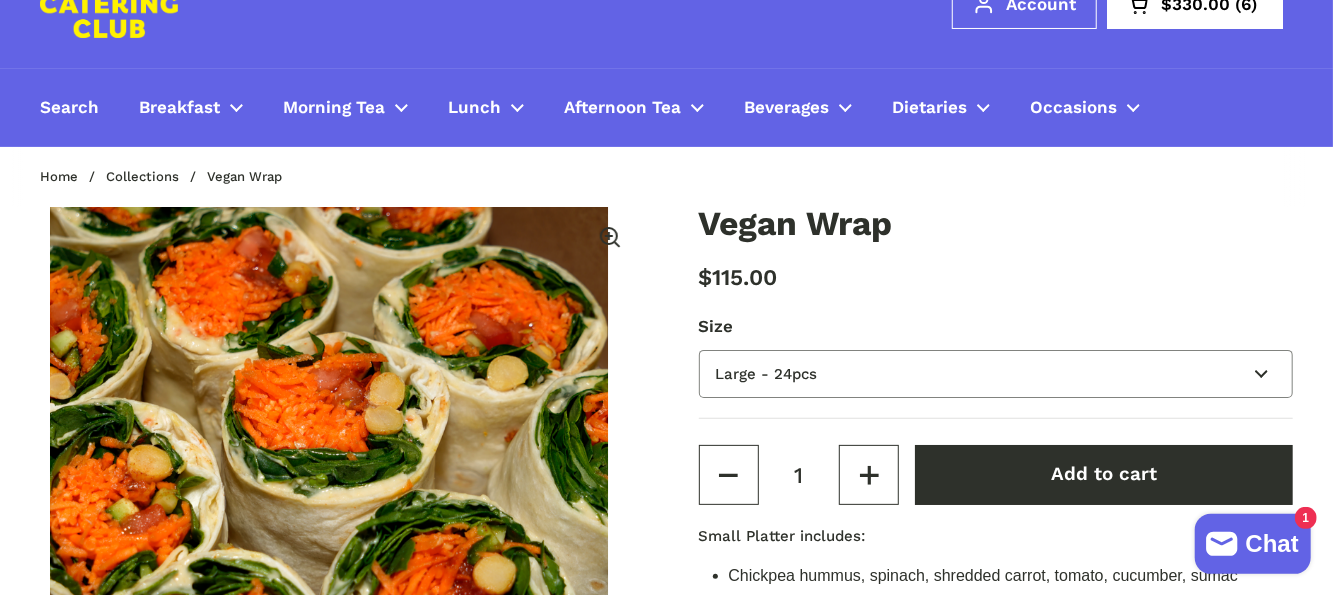 scroll, scrollTop: 0, scrollLeft: 612, axis: horizontal 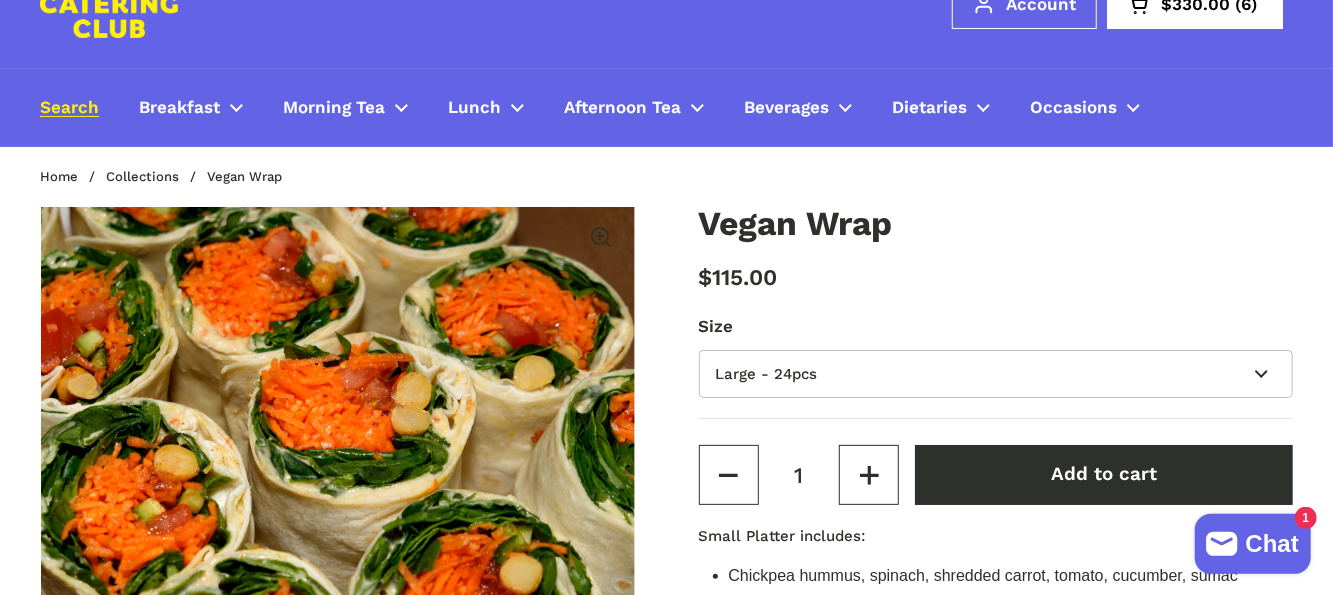 click on "Search" at bounding box center [69, 108] 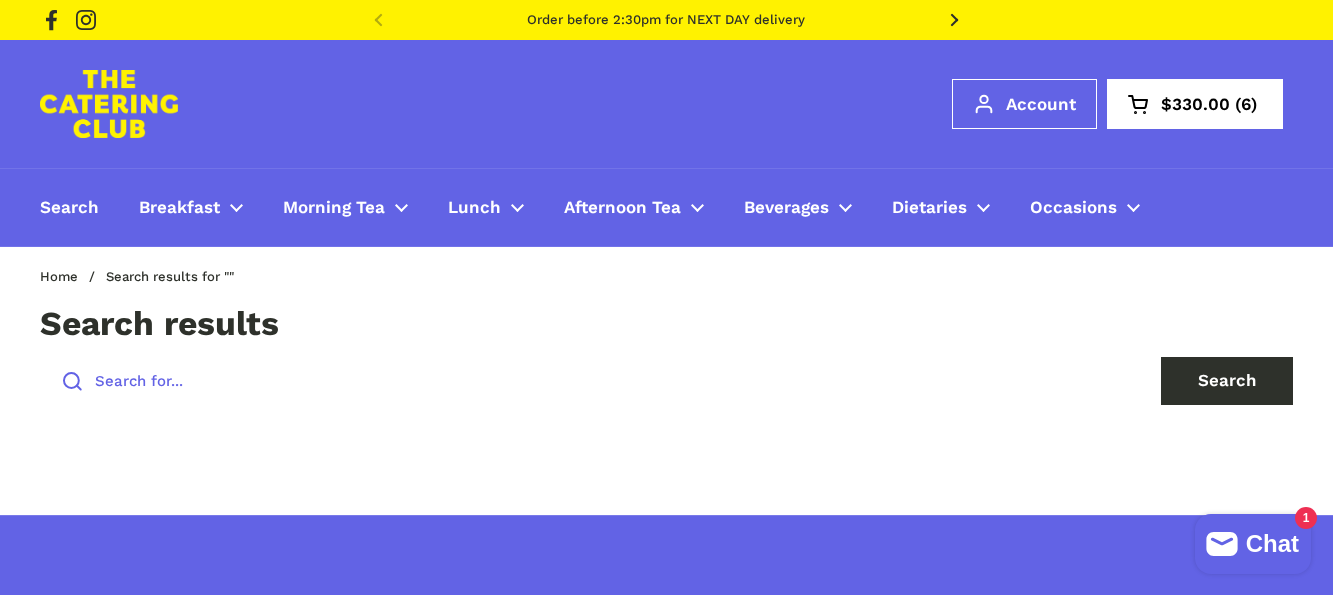 scroll, scrollTop: 0, scrollLeft: 0, axis: both 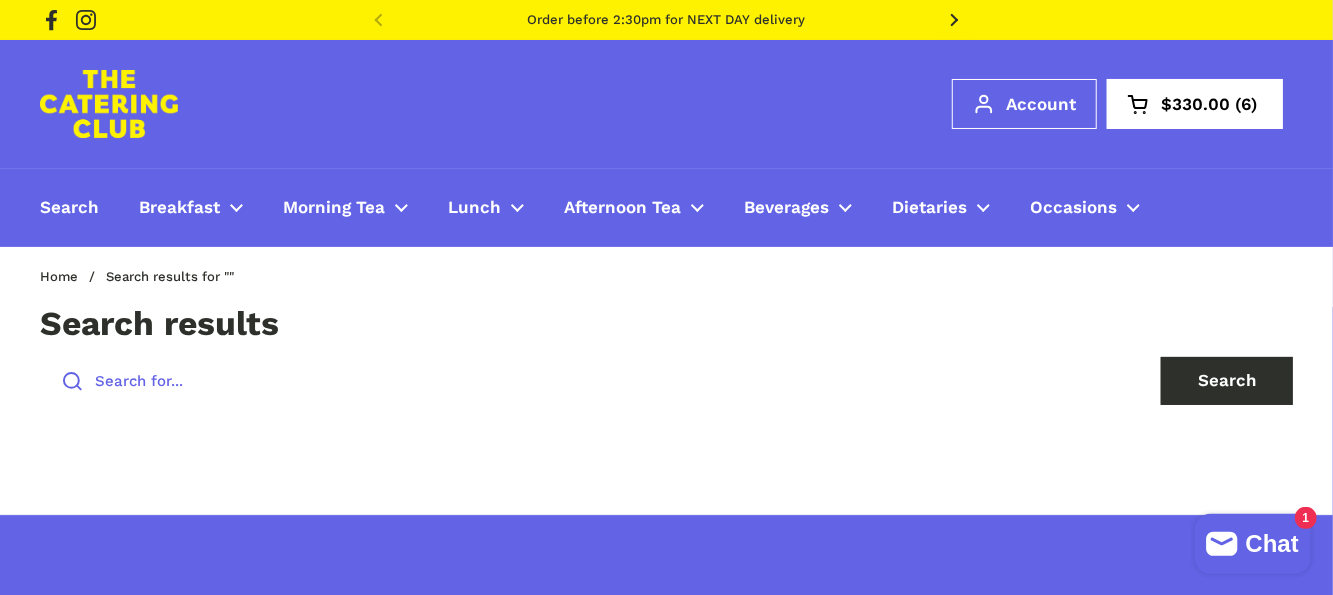 click at bounding box center (588, 381) 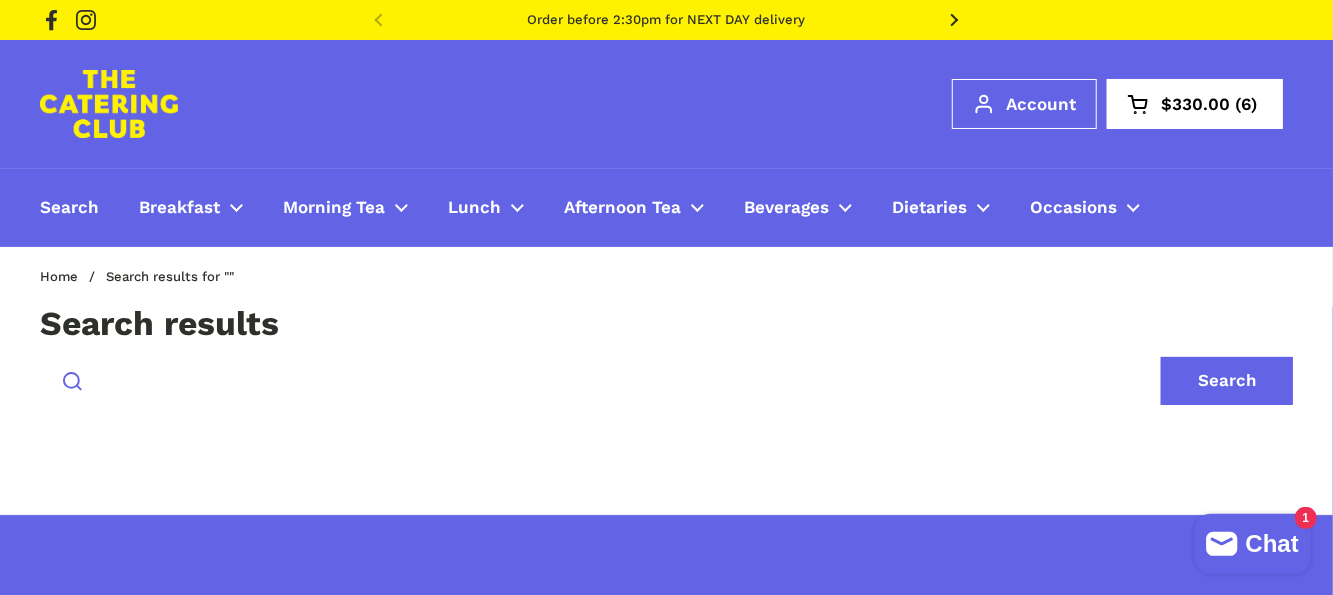 type on "Tuna Wrap" 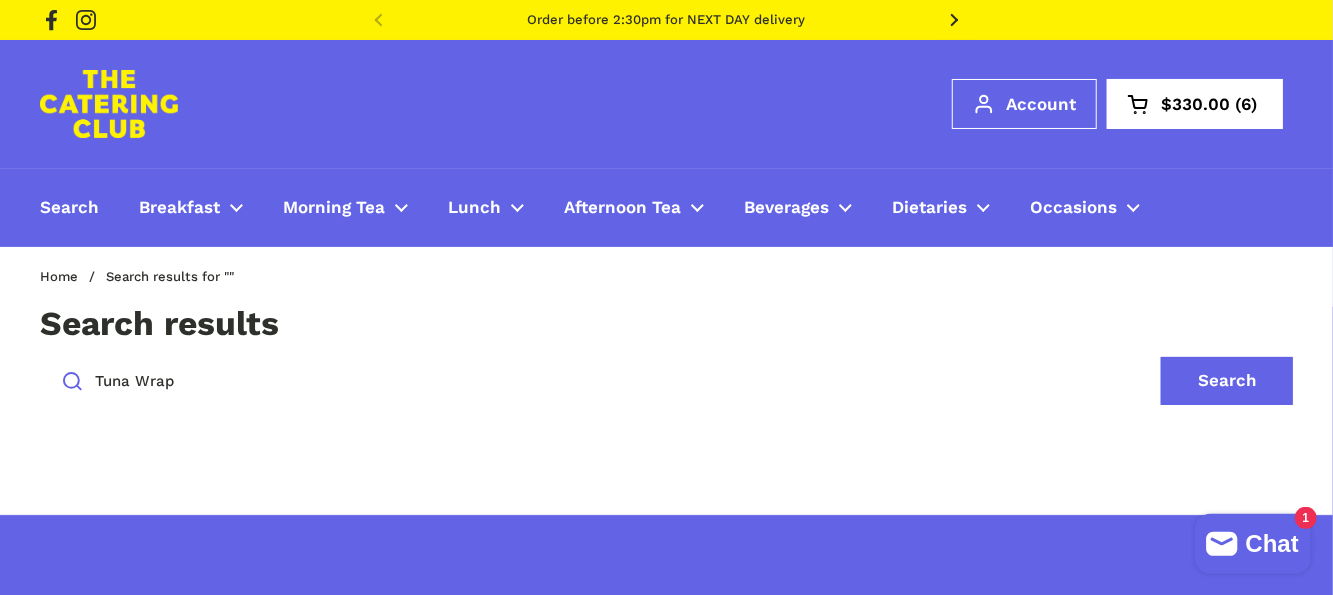 click on "Search" 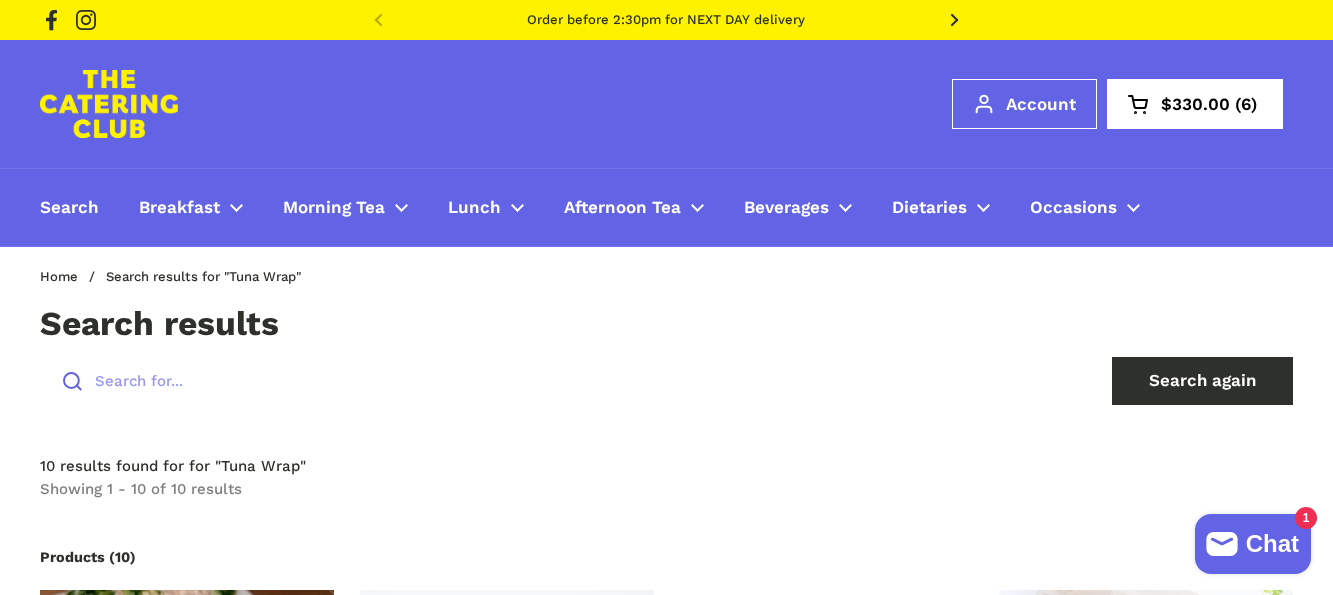 scroll, scrollTop: 400, scrollLeft: 0, axis: vertical 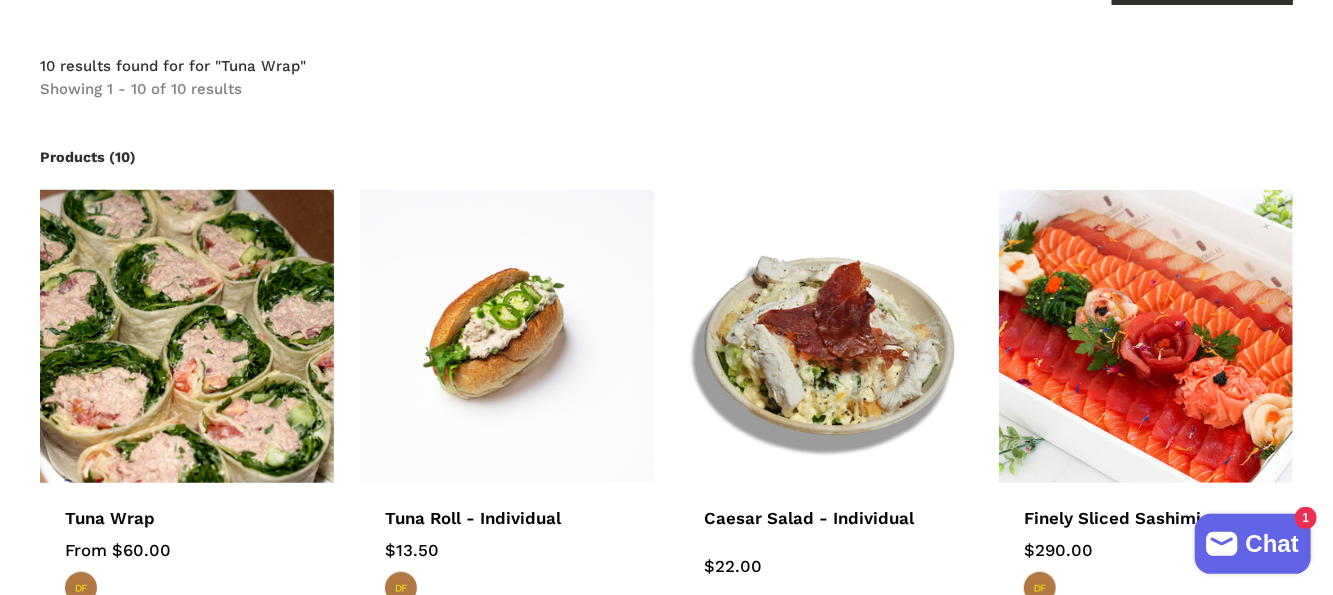 click at bounding box center [186, 336] 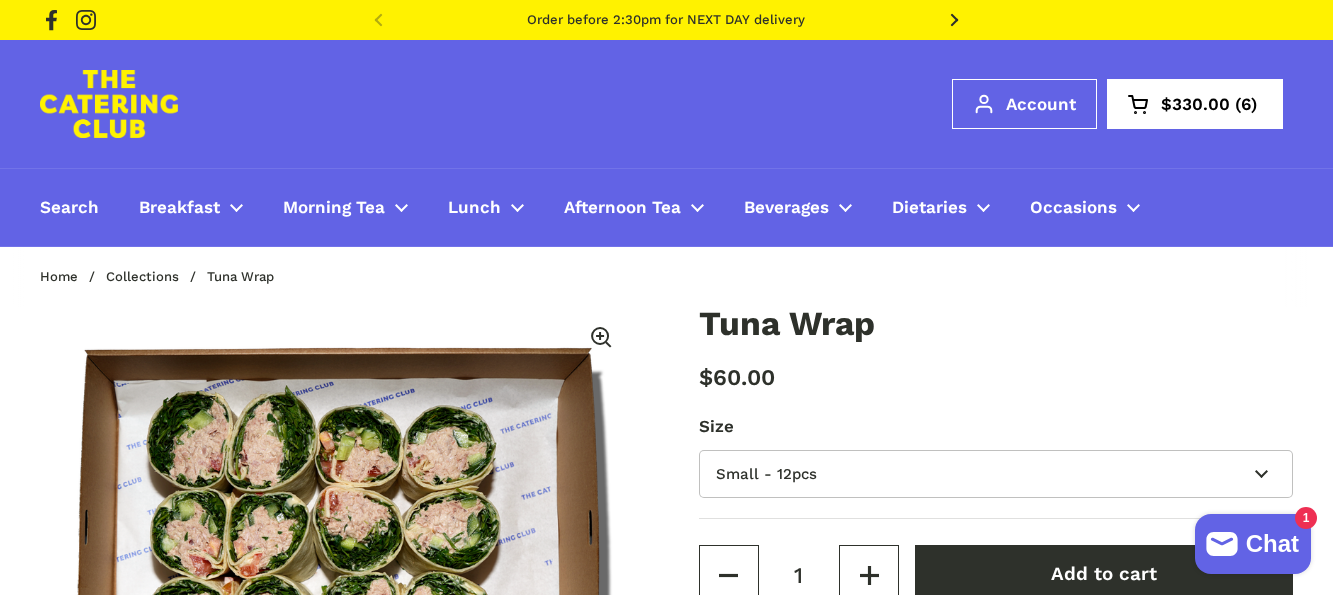 scroll, scrollTop: 0, scrollLeft: 0, axis: both 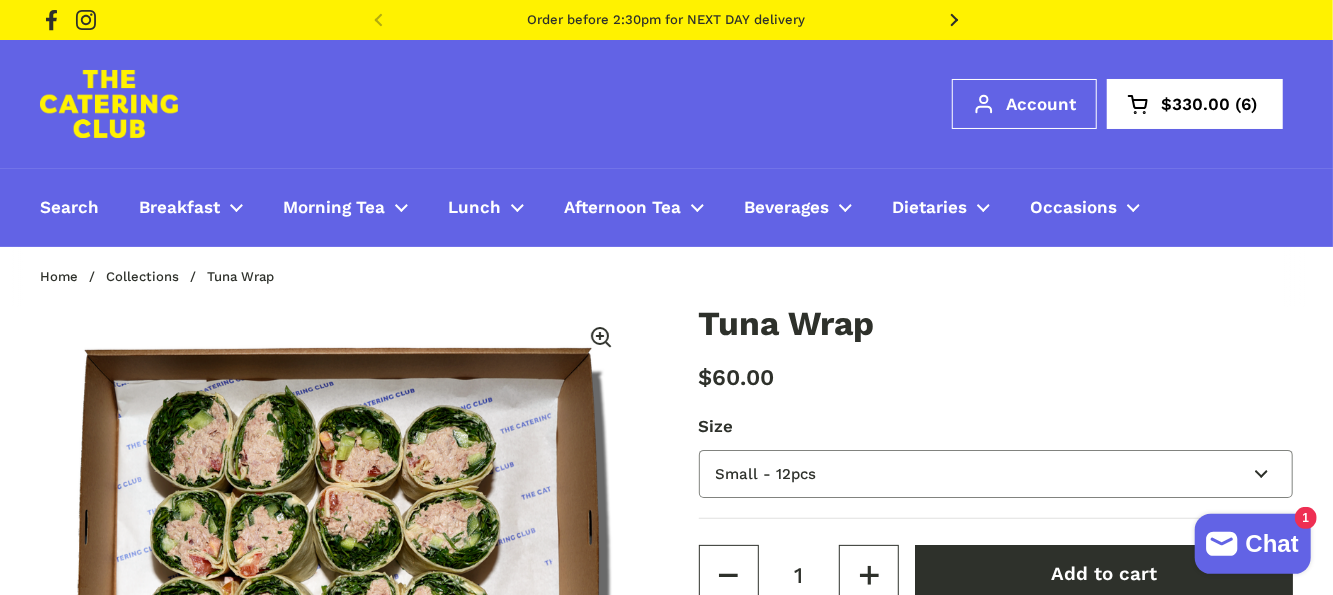 click on "Small - 12pcs
Large - 24pcs" at bounding box center [996, 474] 